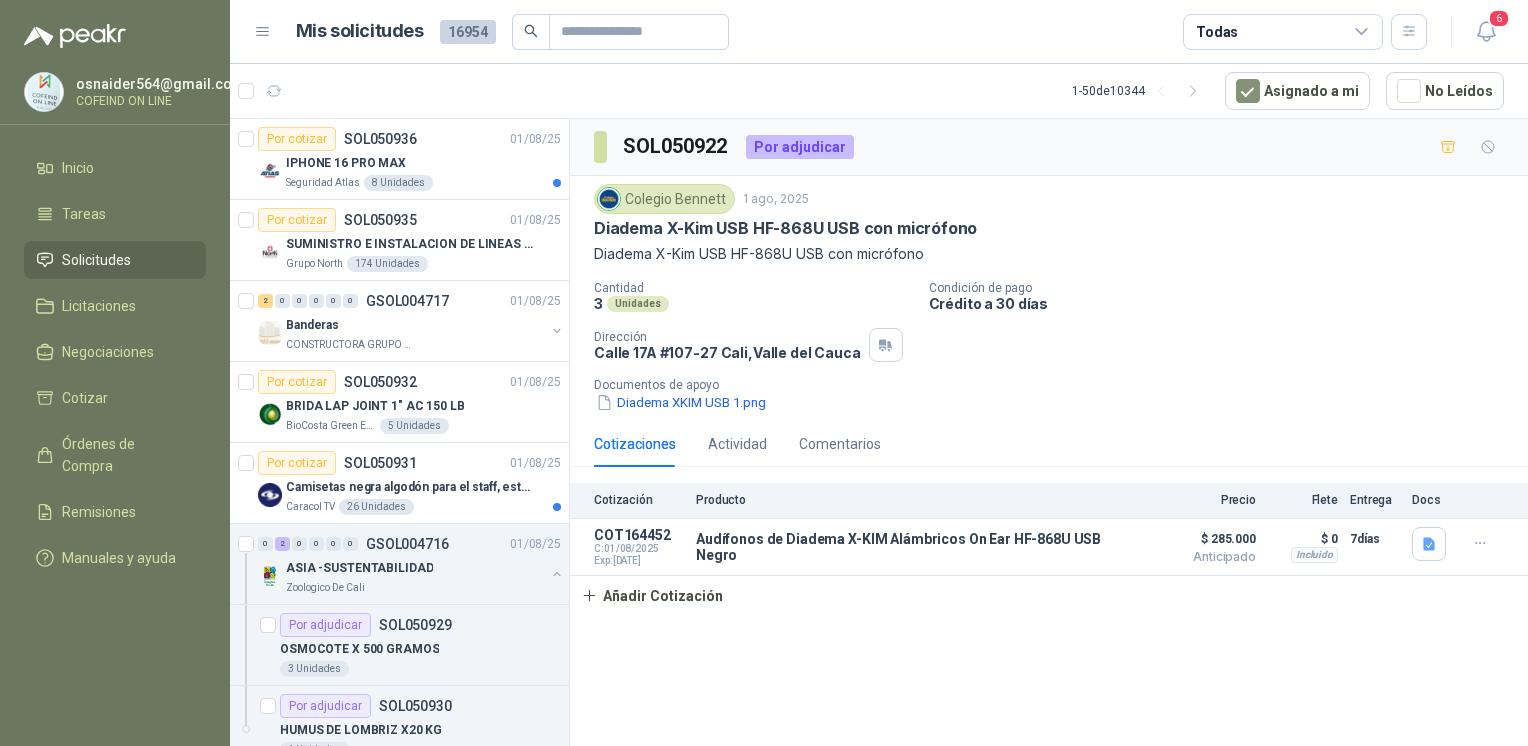 scroll, scrollTop: 0, scrollLeft: 0, axis: both 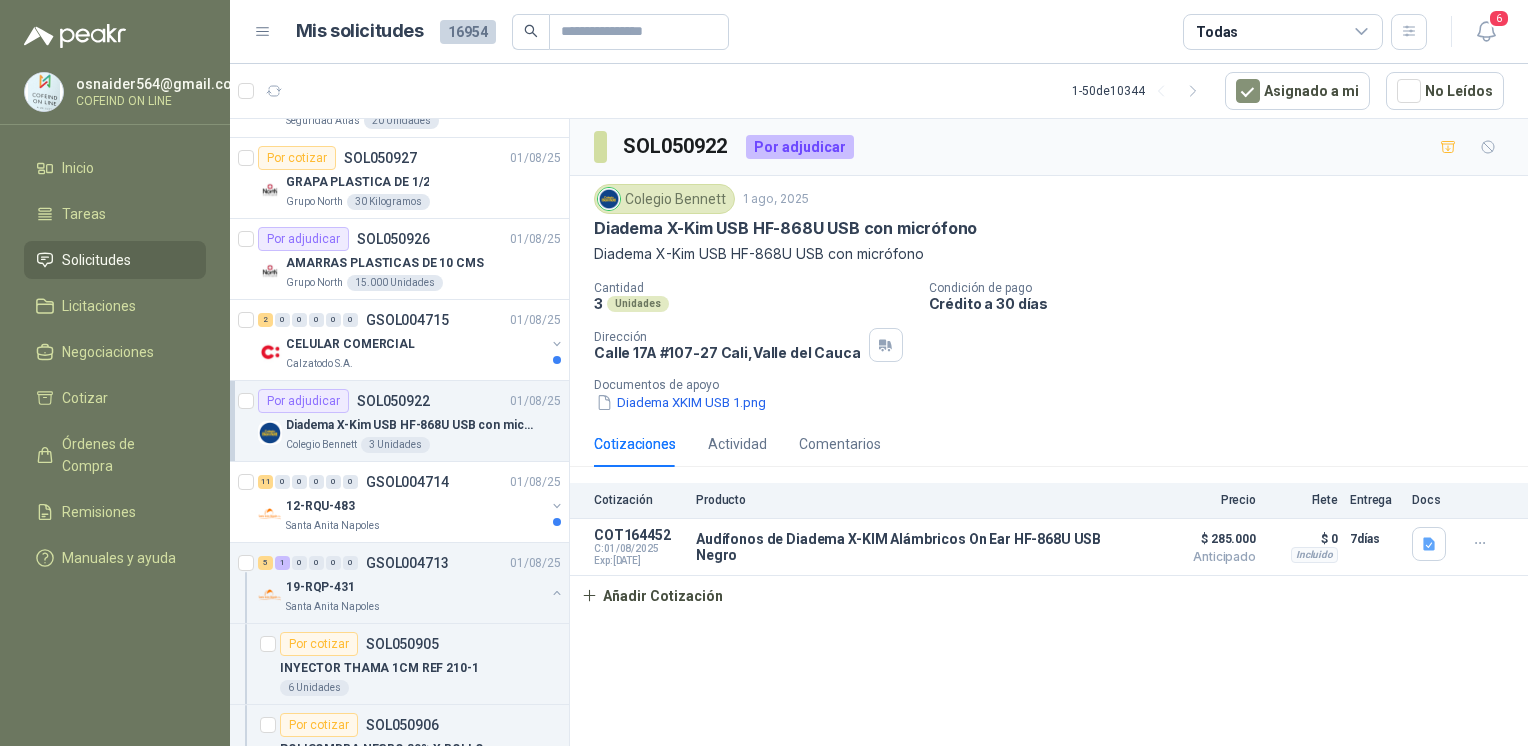click on "Calzatodo S.A." at bounding box center [415, 364] 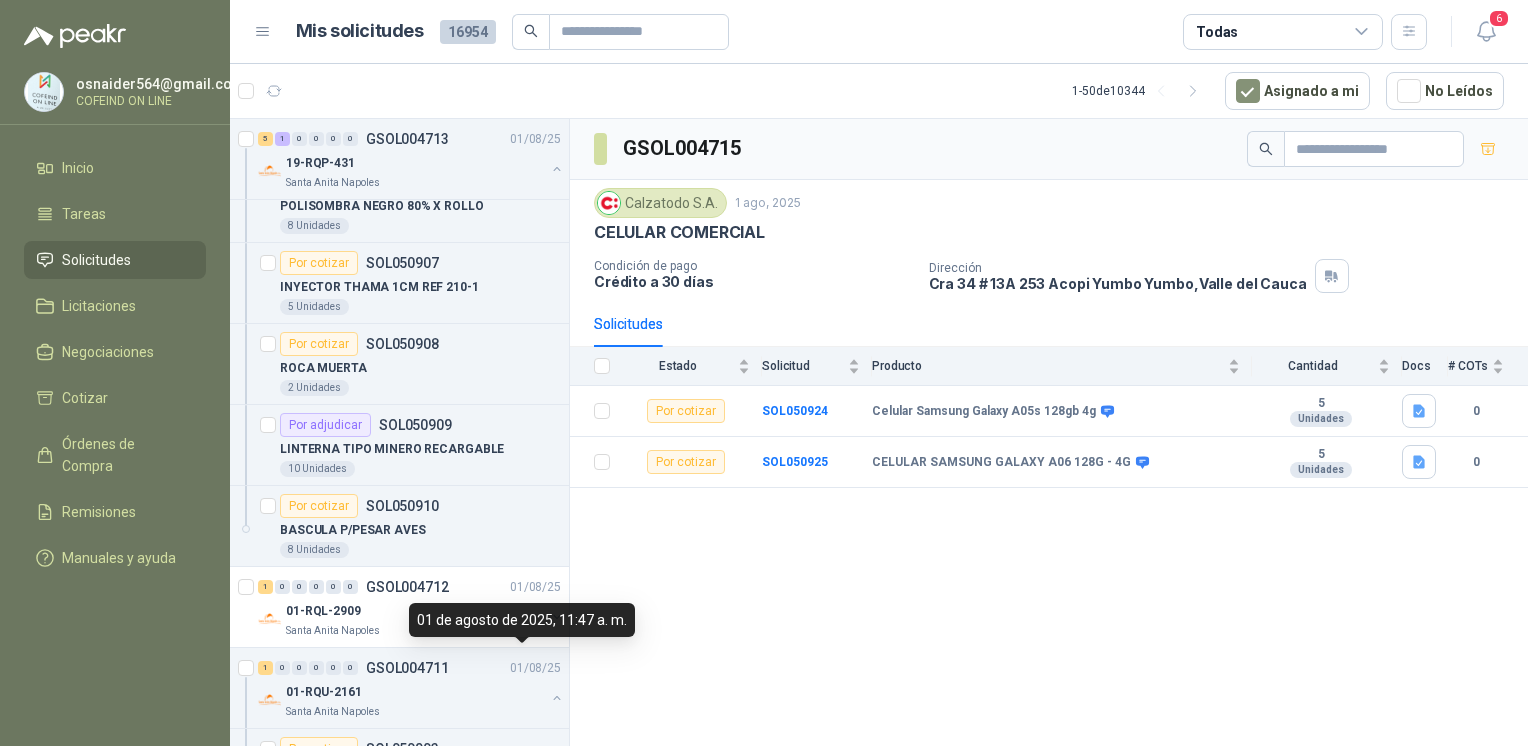 scroll, scrollTop: 1257, scrollLeft: 0, axis: vertical 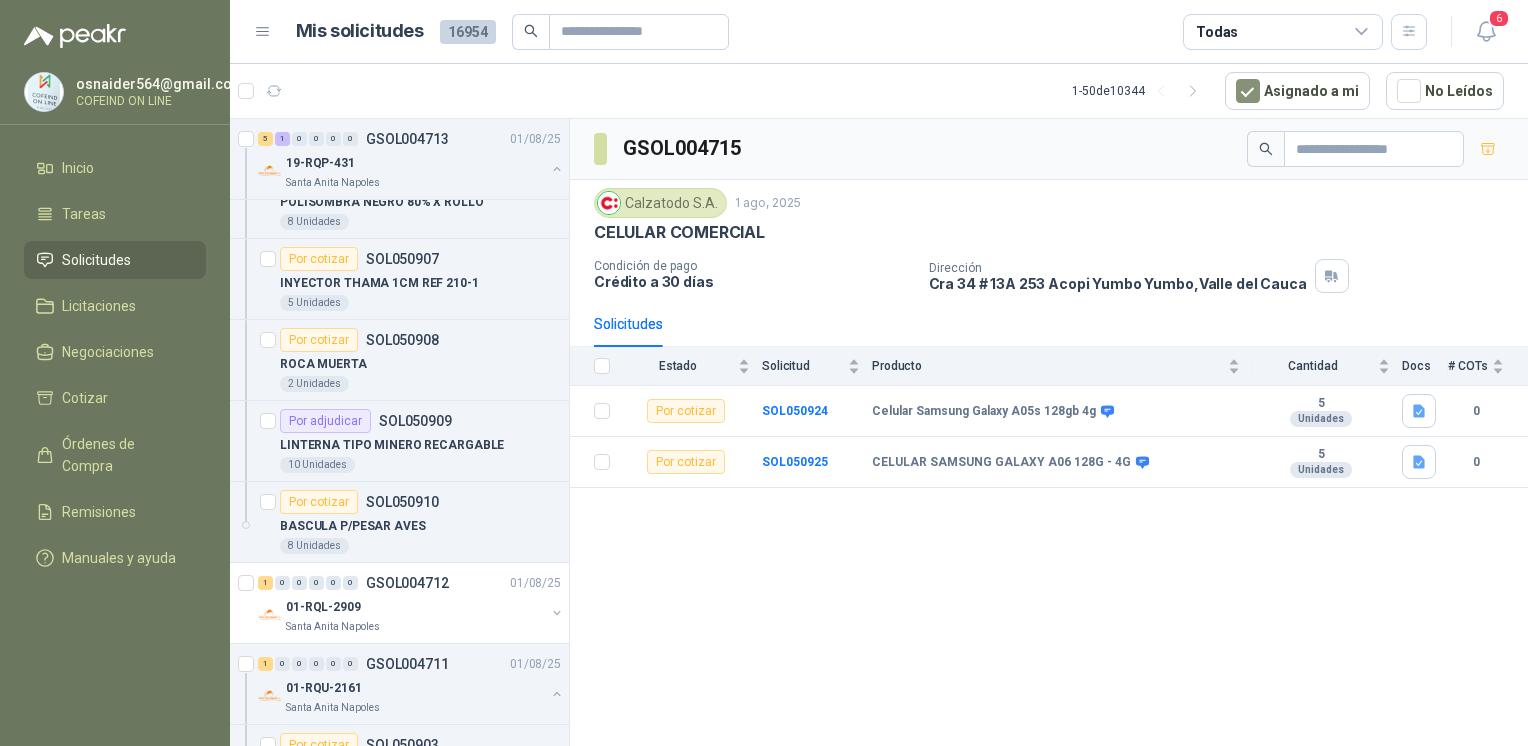 click on "ROCA MUERTA" at bounding box center (323, 364) 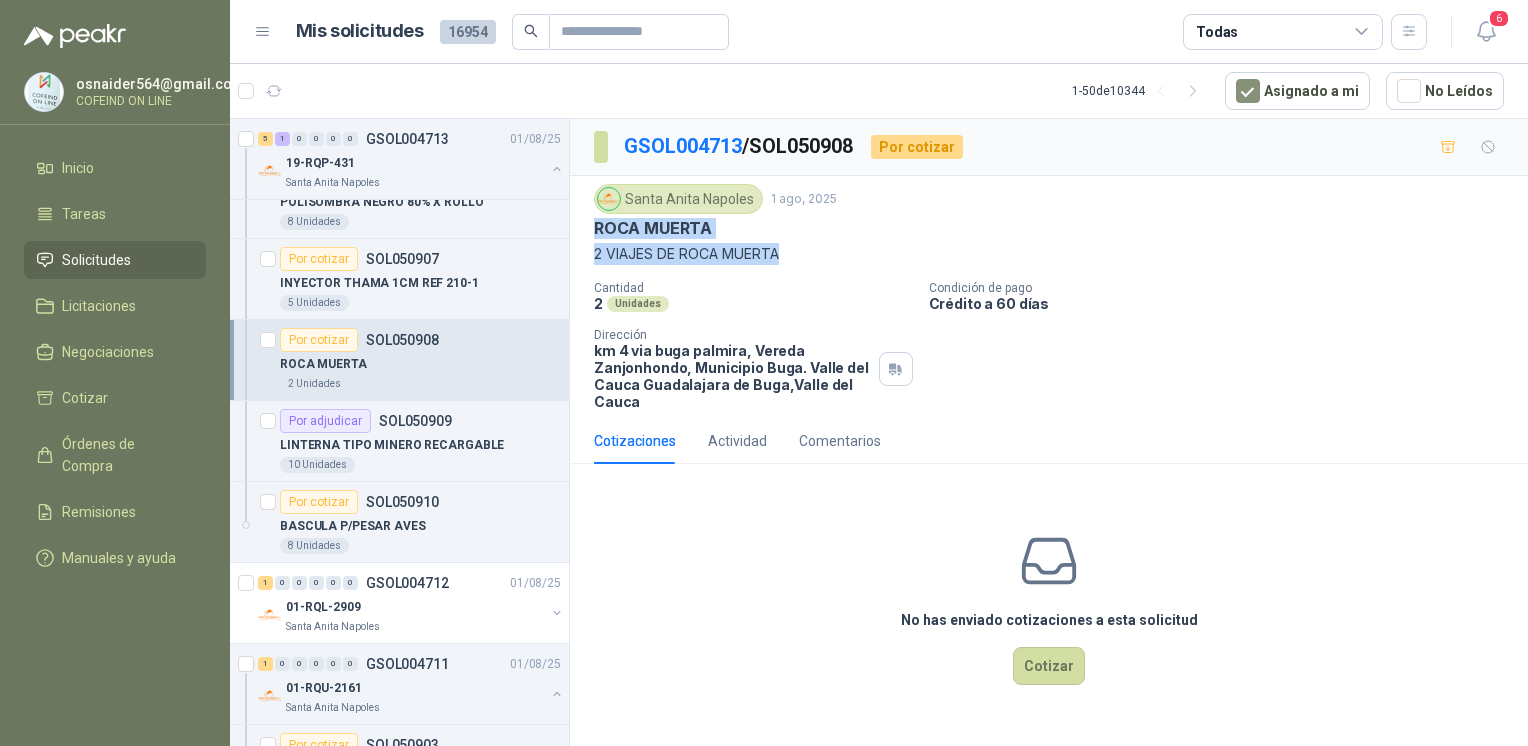 drag, startPoint x: 584, startPoint y: 230, endPoint x: 802, endPoint y: 259, distance: 219.92044 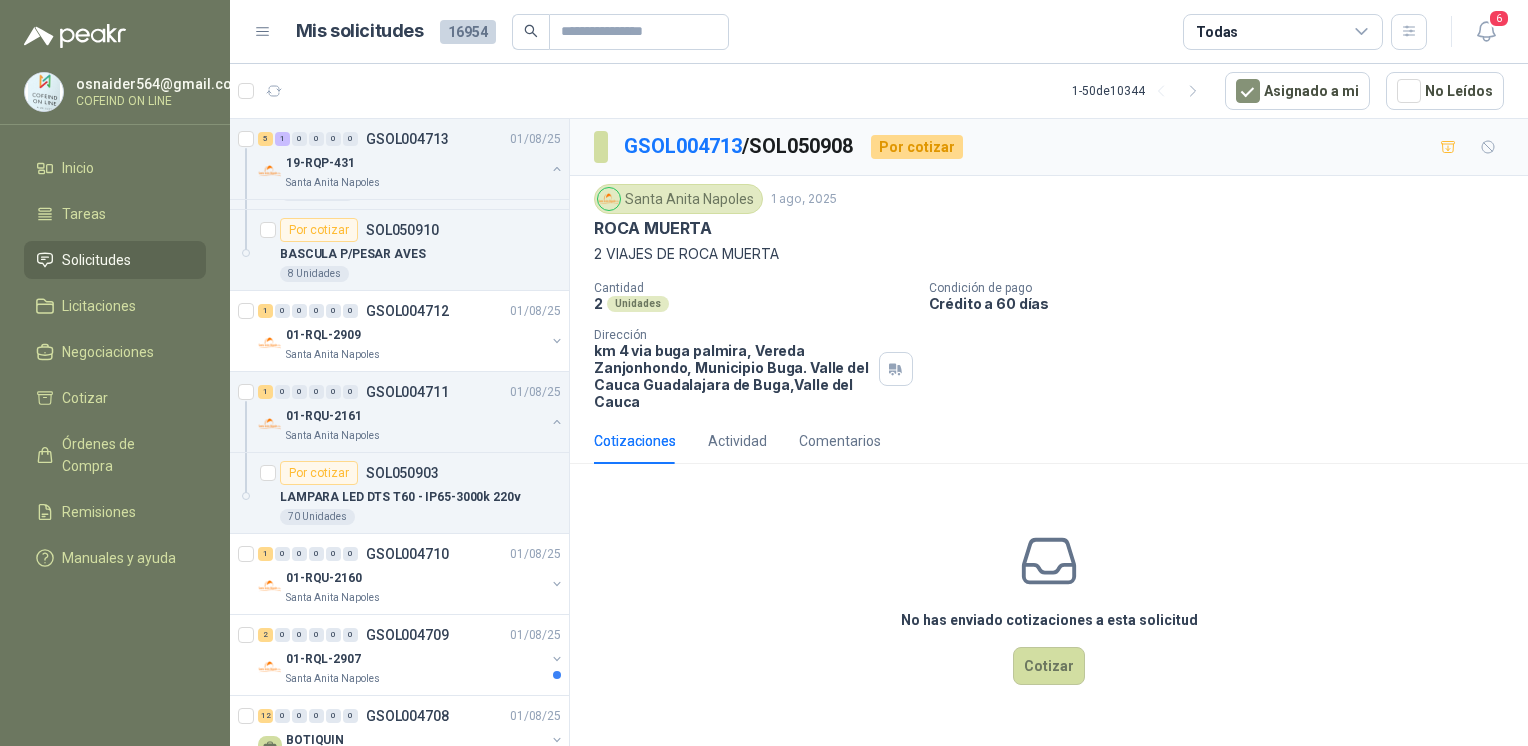 scroll, scrollTop: 1529, scrollLeft: 0, axis: vertical 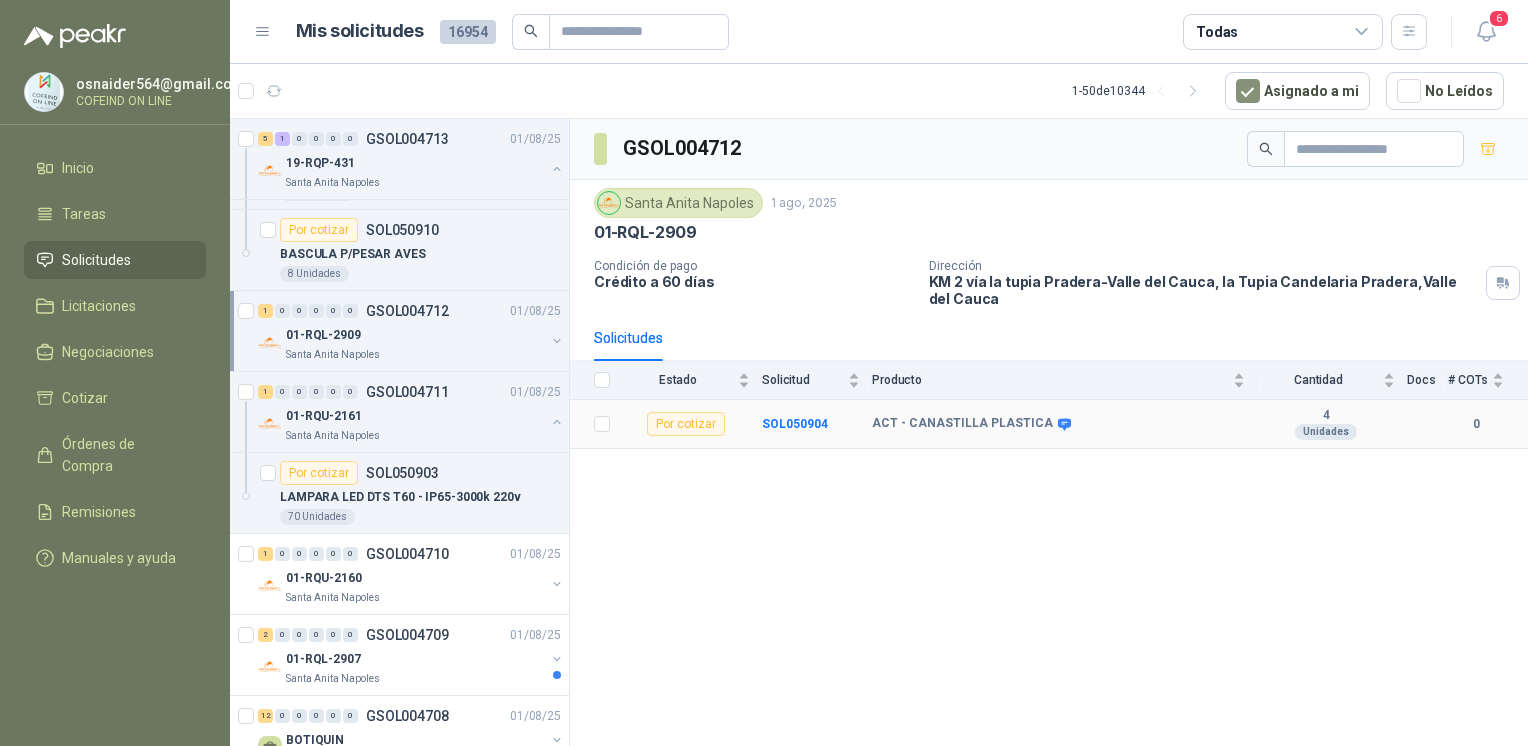 click on "SOL050904" at bounding box center (795, 424) 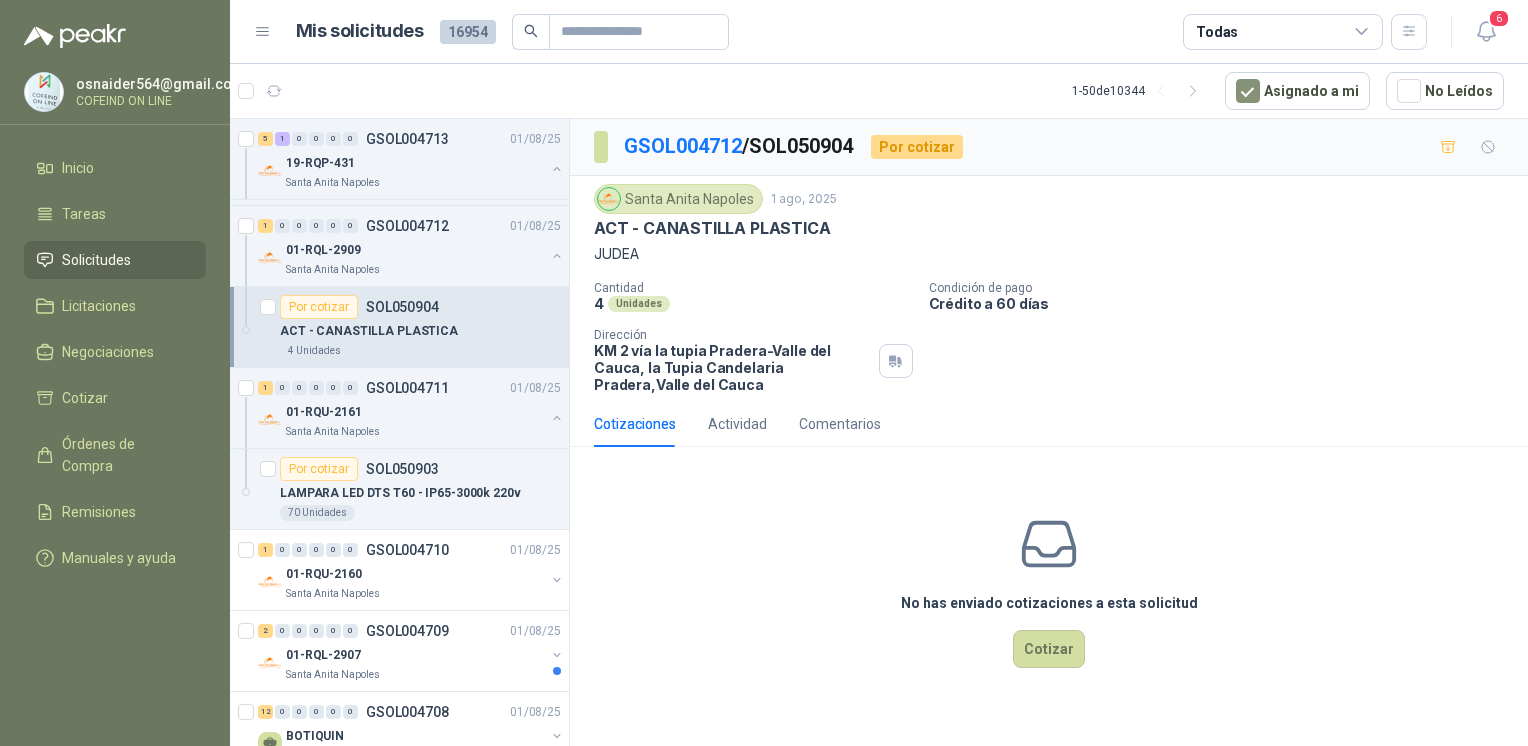 scroll, scrollTop: 1621, scrollLeft: 0, axis: vertical 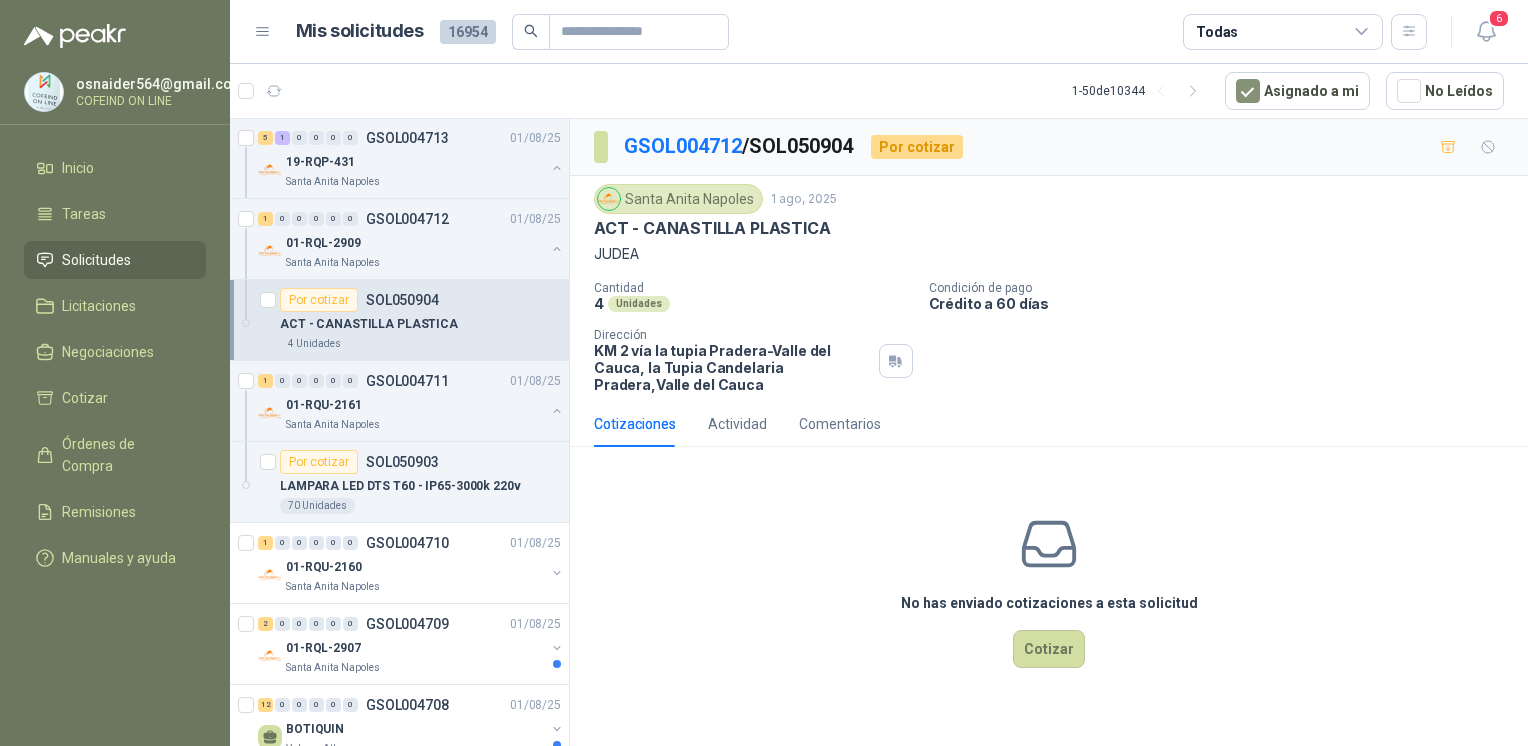 click on "01-RQU-2160" at bounding box center [324, 567] 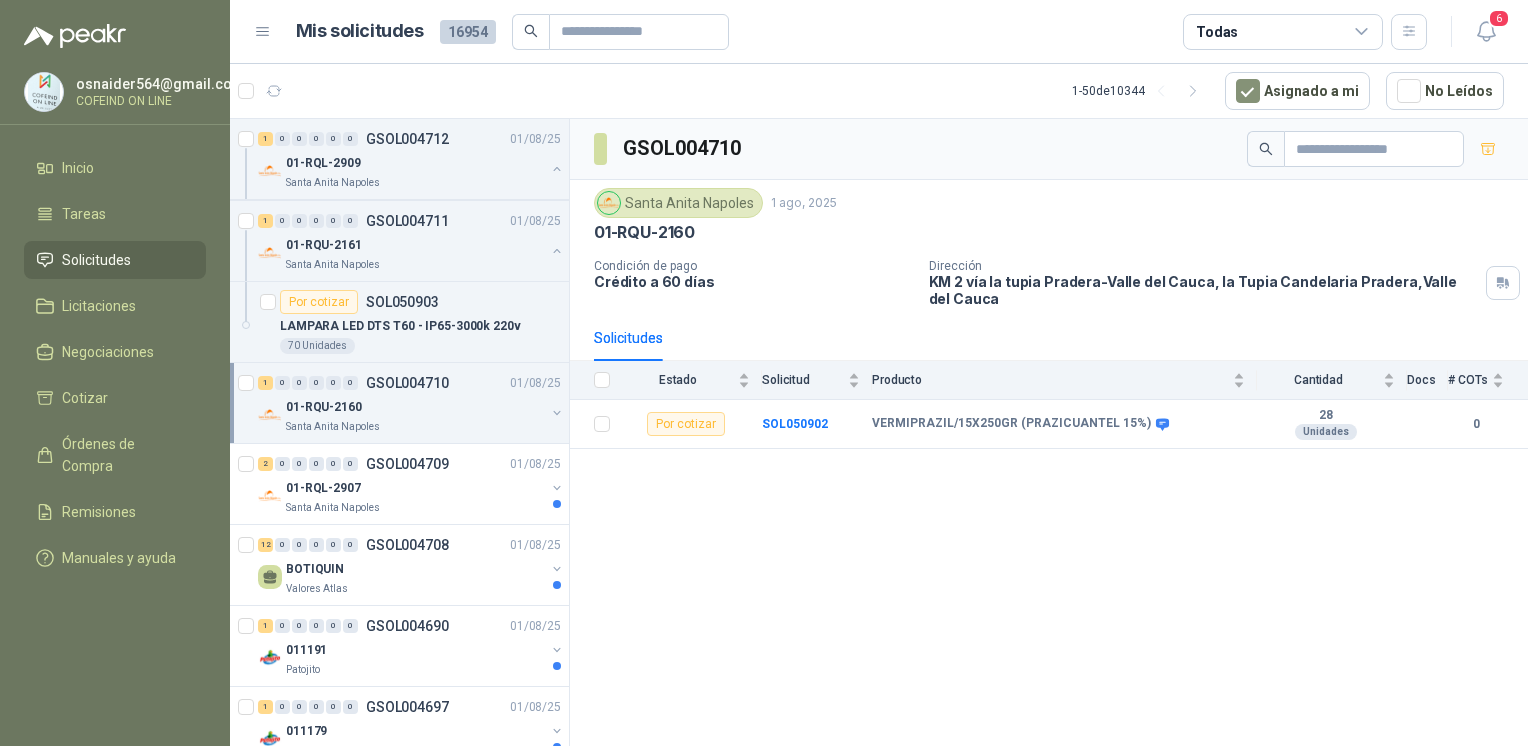 scroll, scrollTop: 1795, scrollLeft: 0, axis: vertical 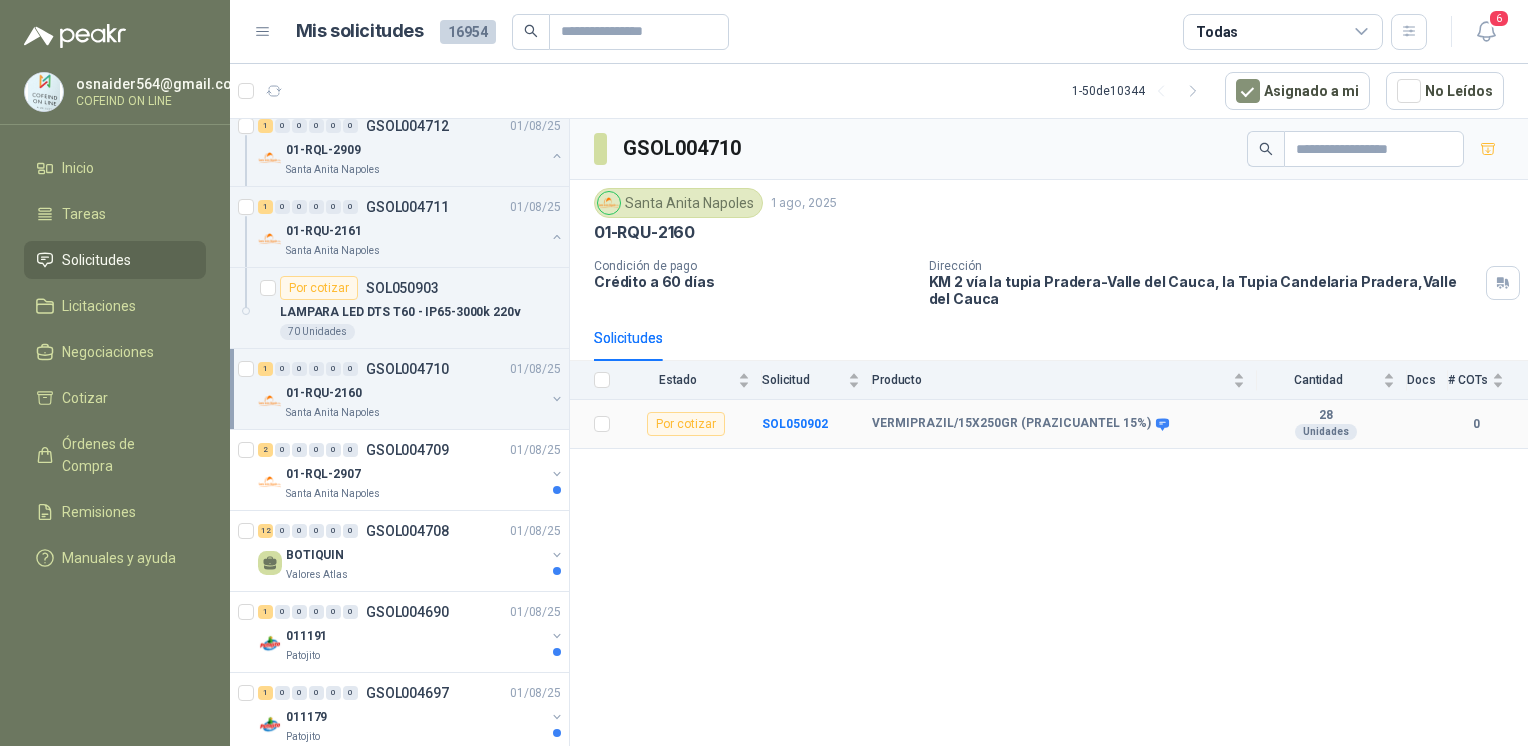 click on "SOL050902" at bounding box center (795, 424) 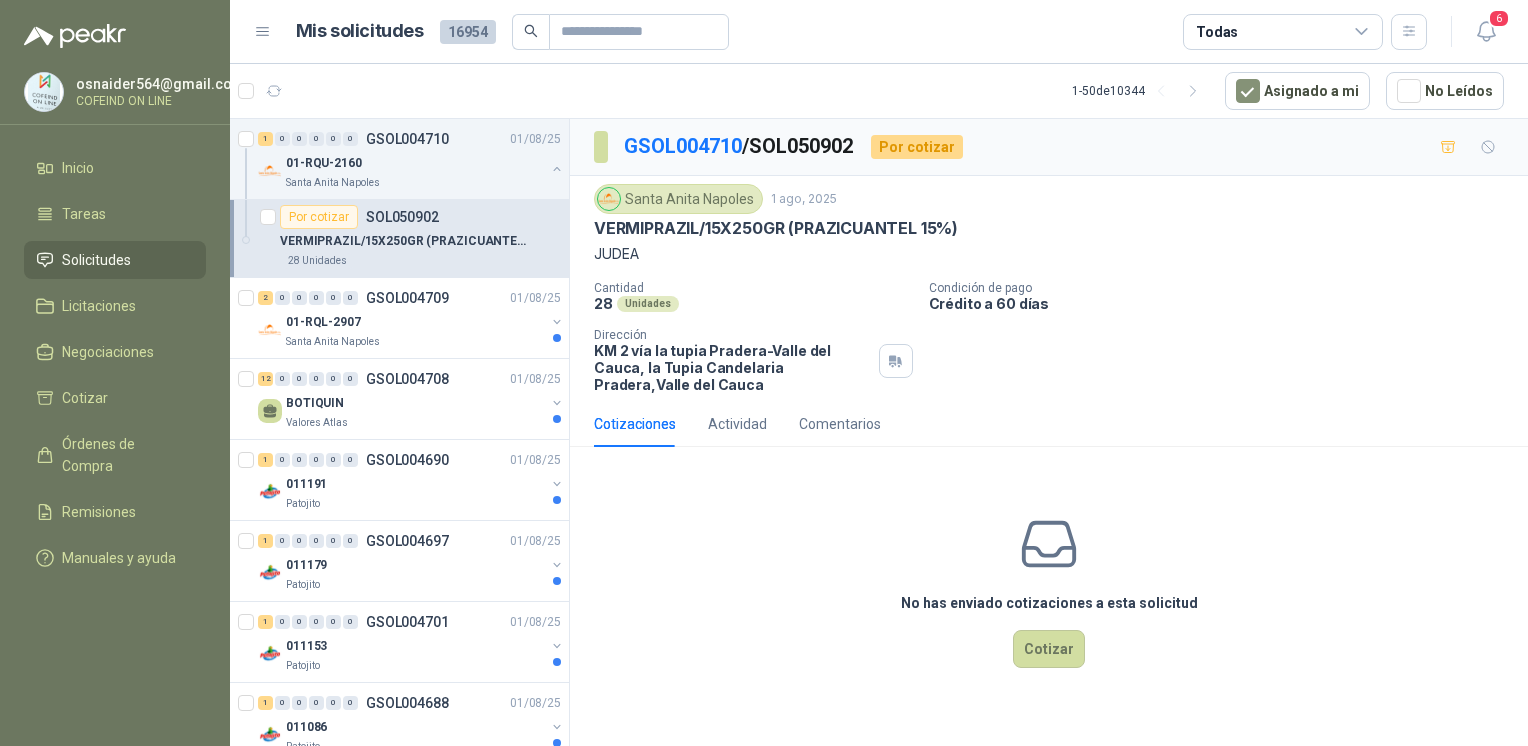 scroll, scrollTop: 2031, scrollLeft: 0, axis: vertical 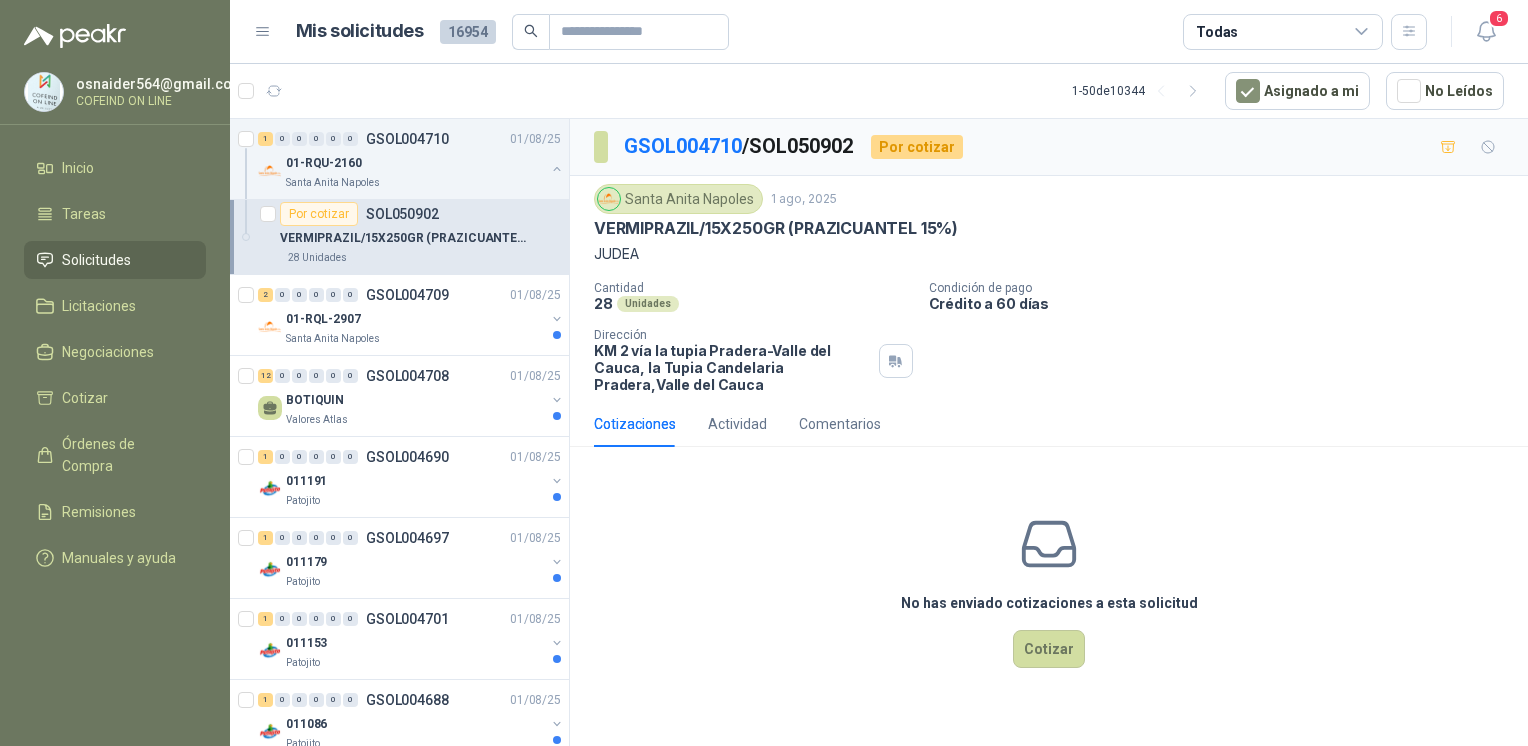 click on "01-RQL-2907" at bounding box center (323, 319) 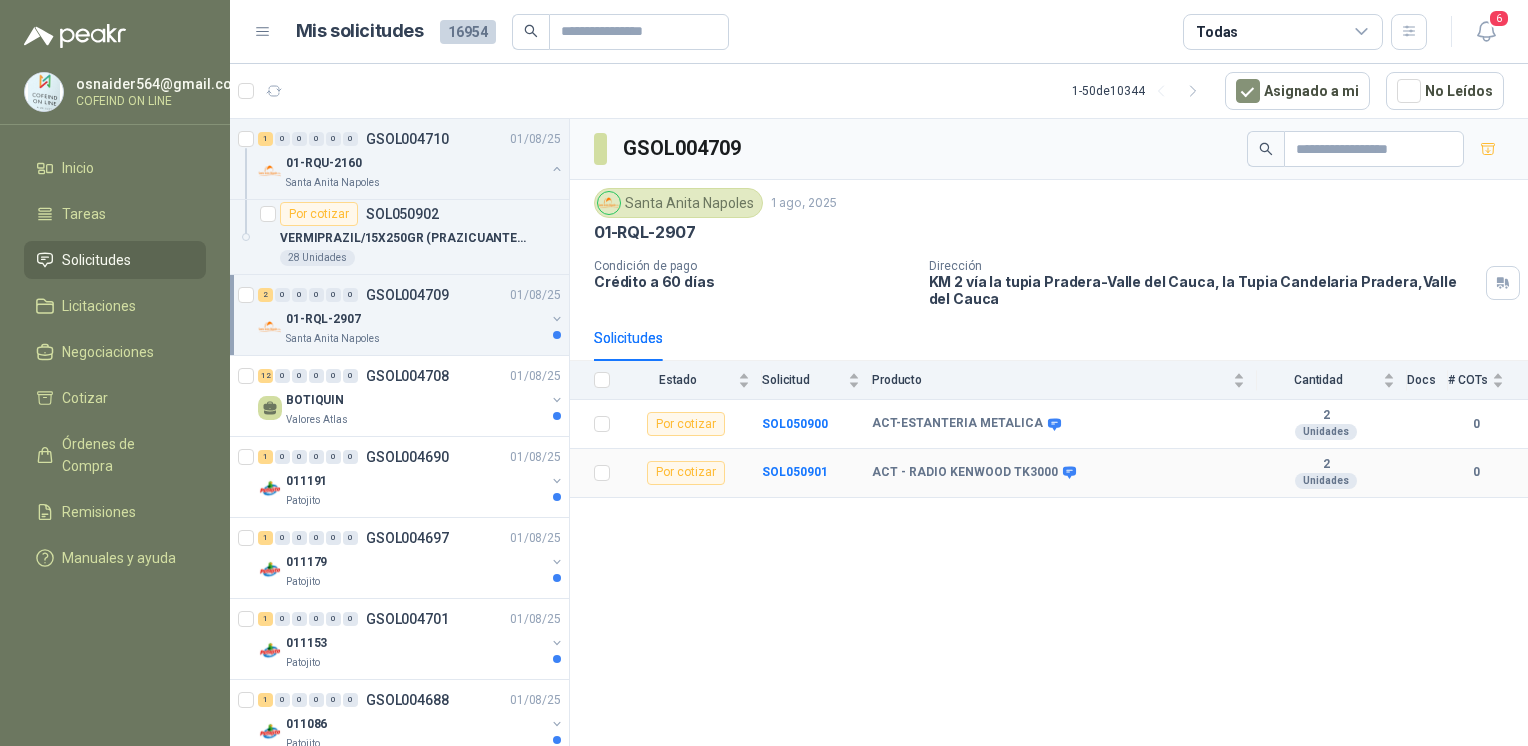 click on "SOL050901" at bounding box center (795, 472) 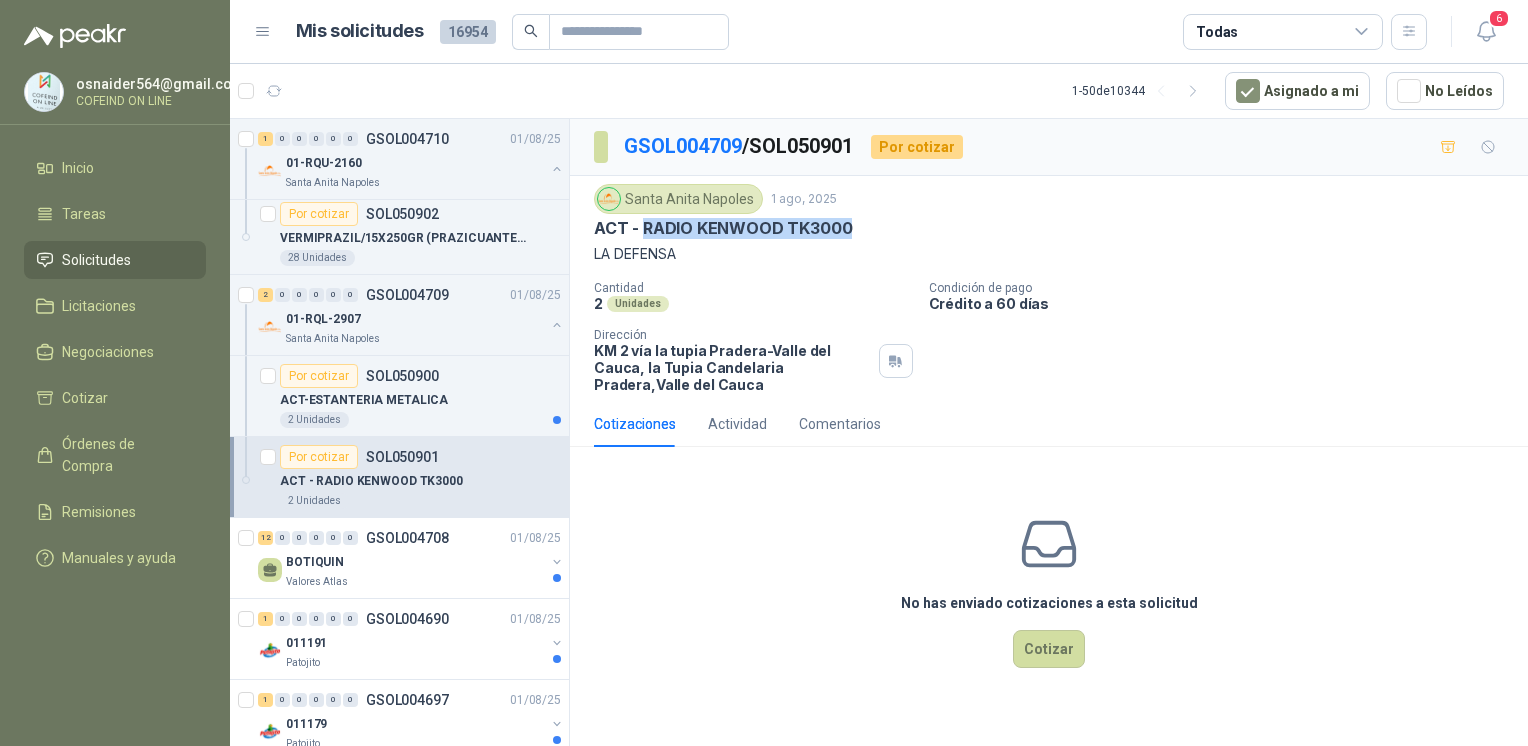 drag, startPoint x: 780, startPoint y: 246, endPoint x: 640, endPoint y: 229, distance: 141.02837 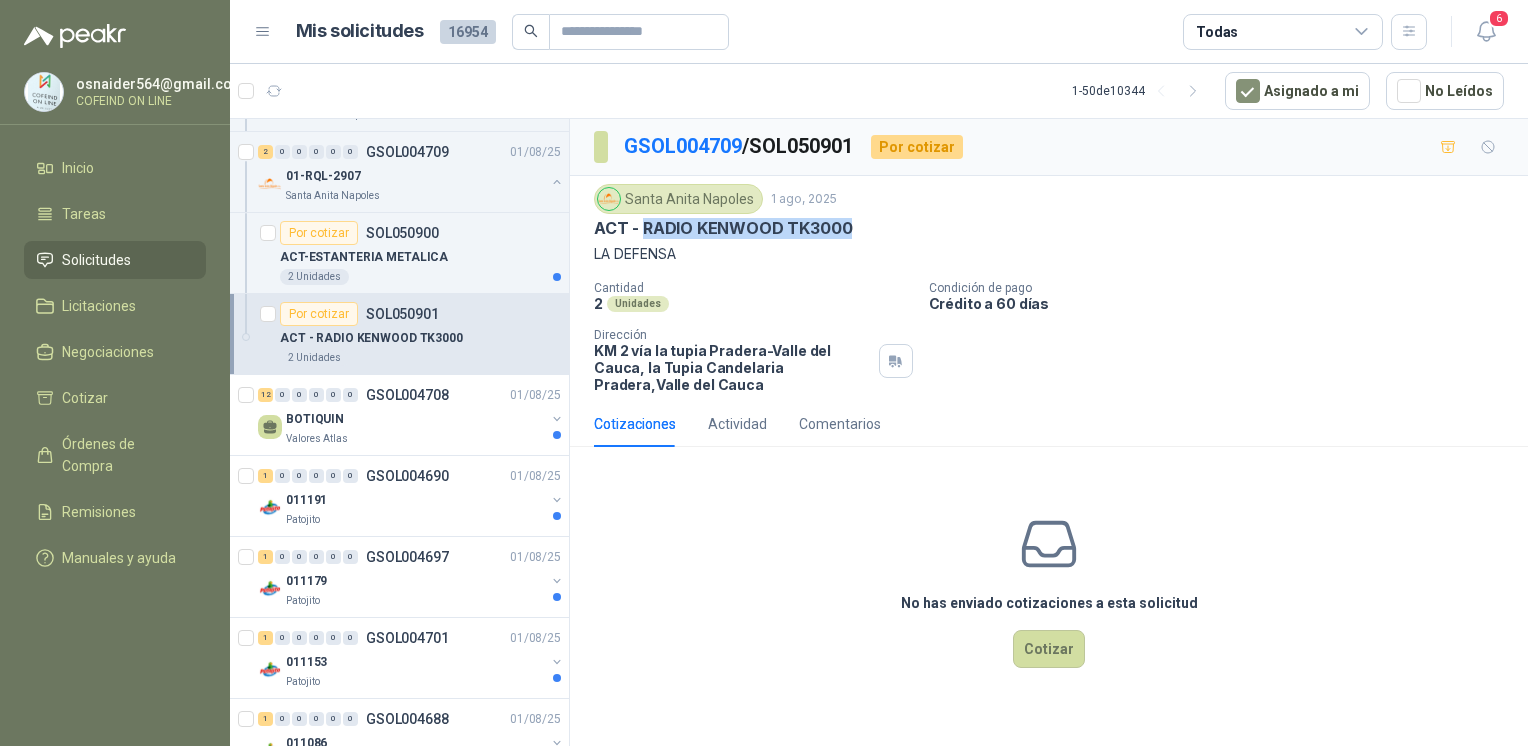 scroll, scrollTop: 2180, scrollLeft: 0, axis: vertical 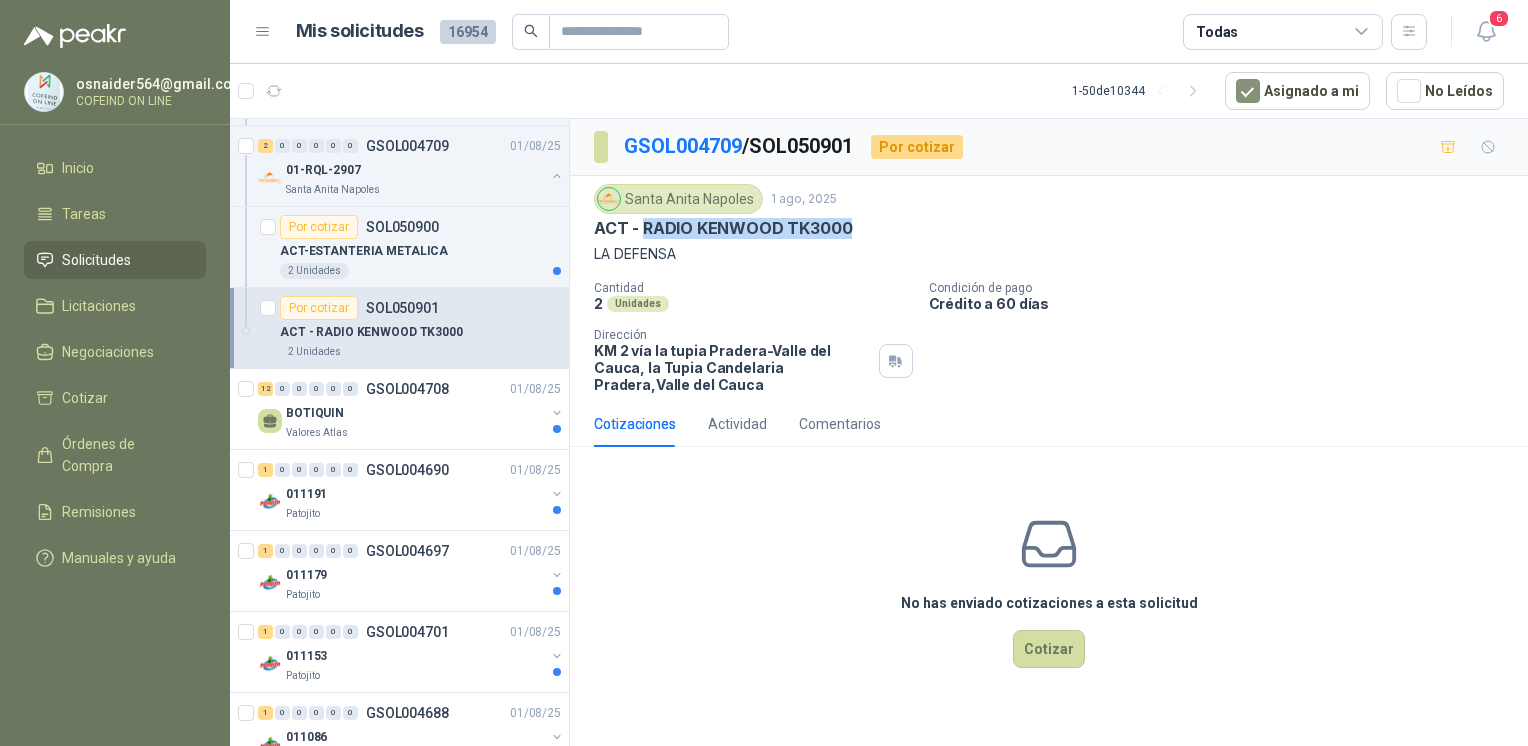 click on "Cotizar" at bounding box center (1049, 649) 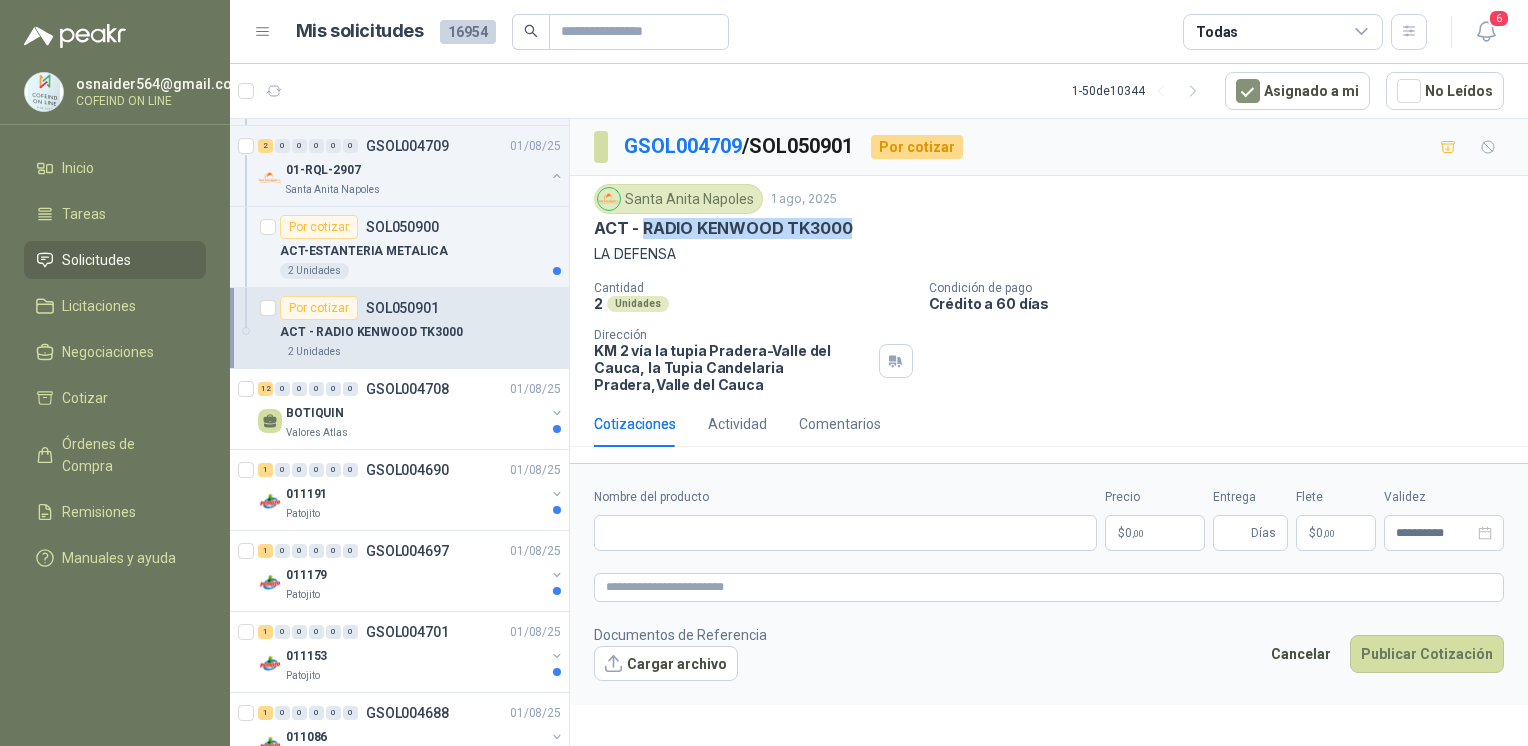type 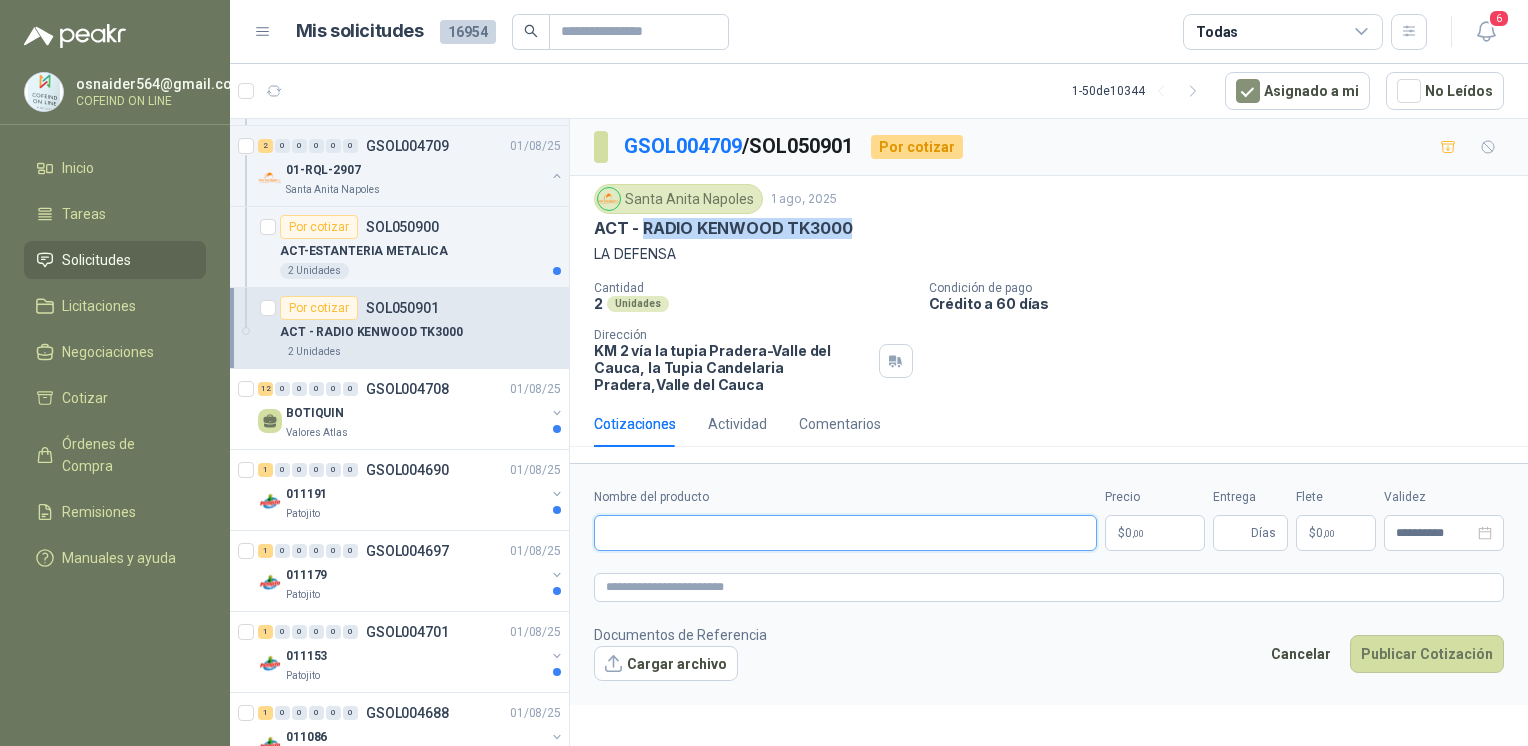 click on "Nombre del producto" at bounding box center (845, 533) 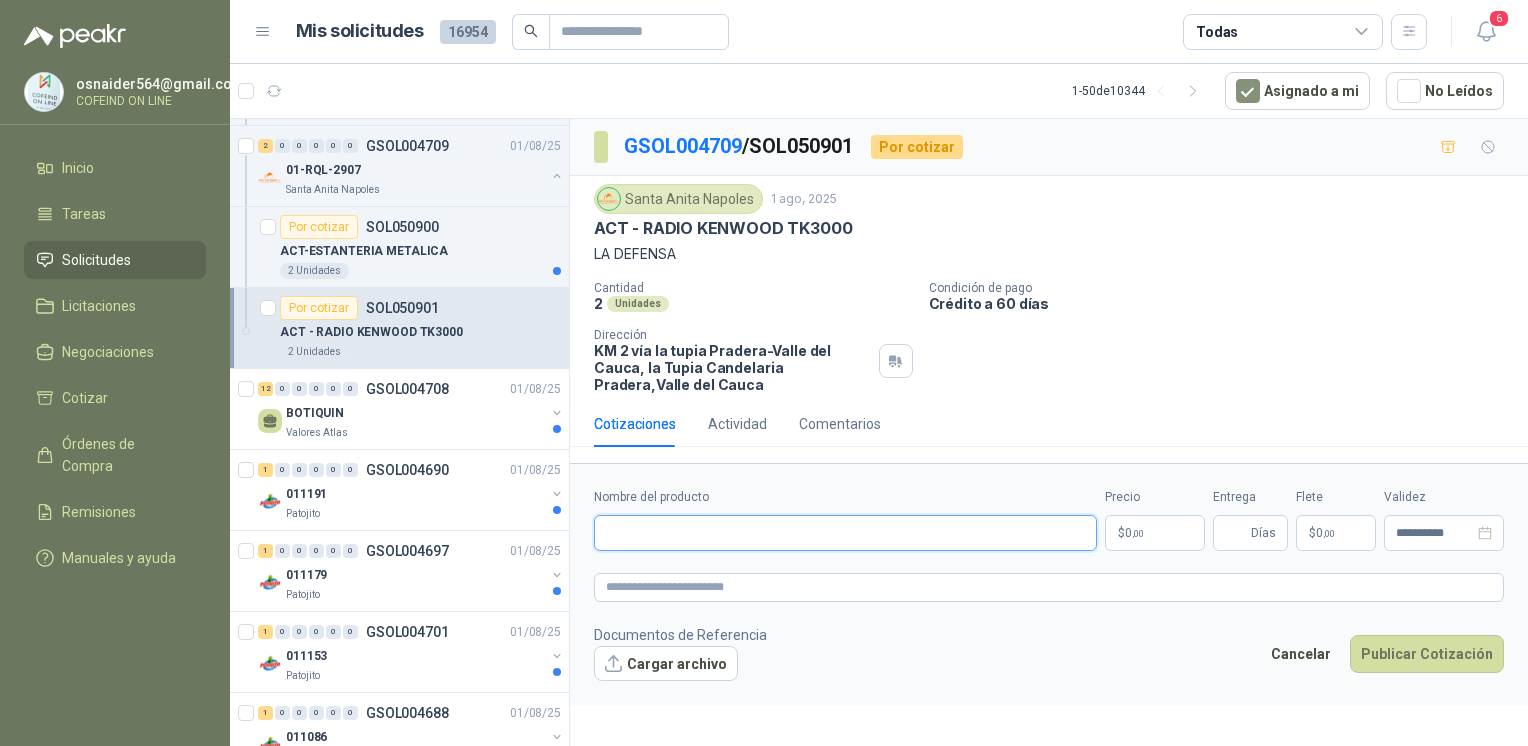 paste on "**********" 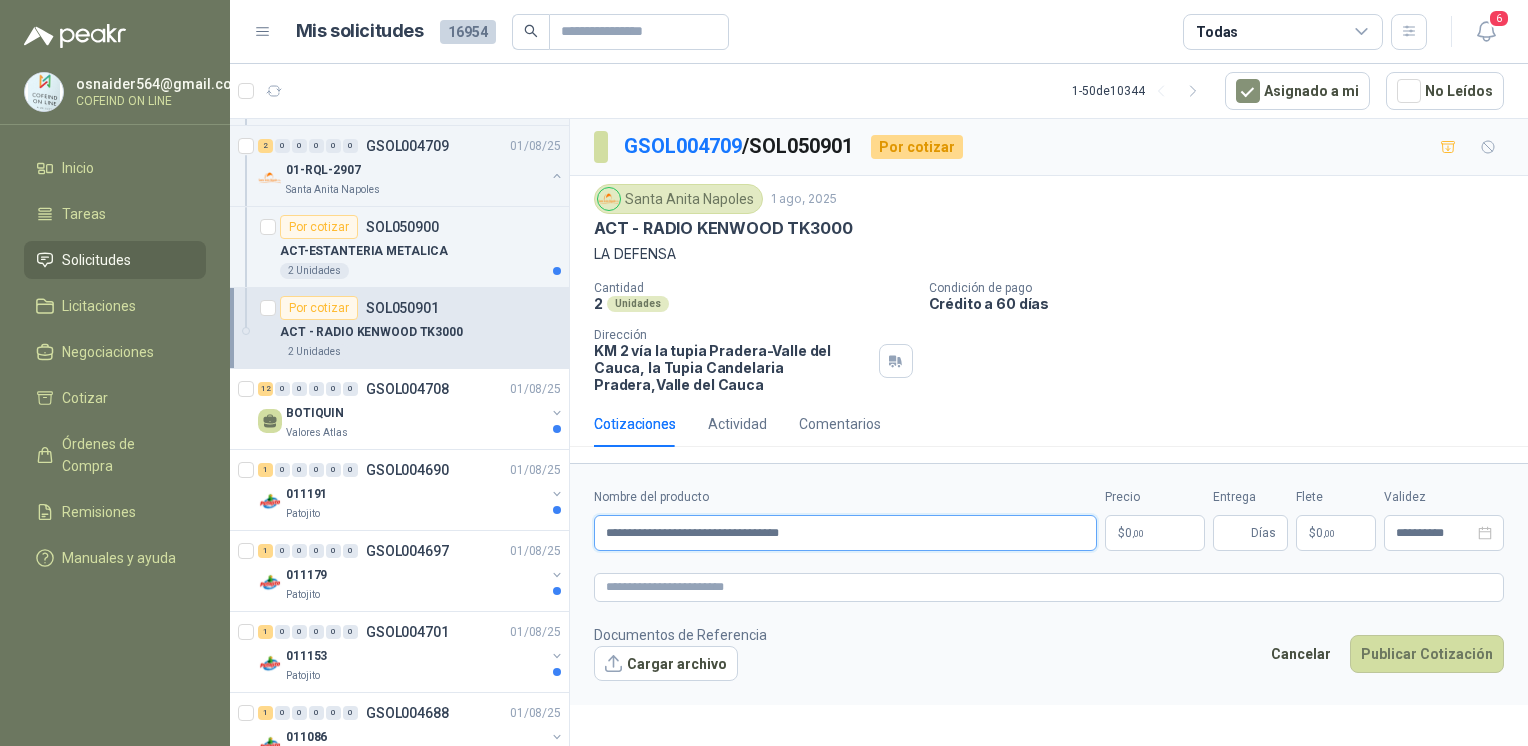type on "**********" 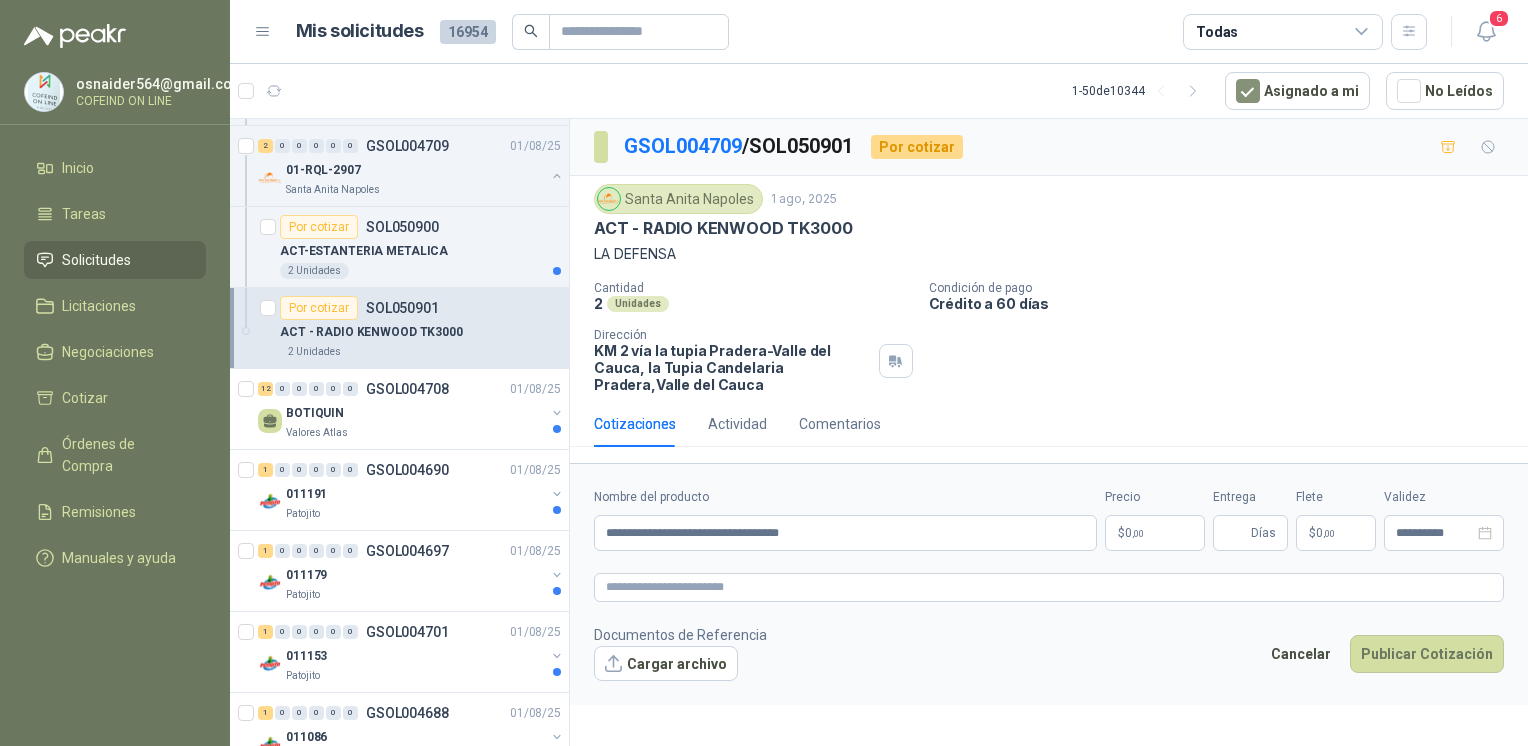 click on "Cargar archivo" at bounding box center [666, 664] 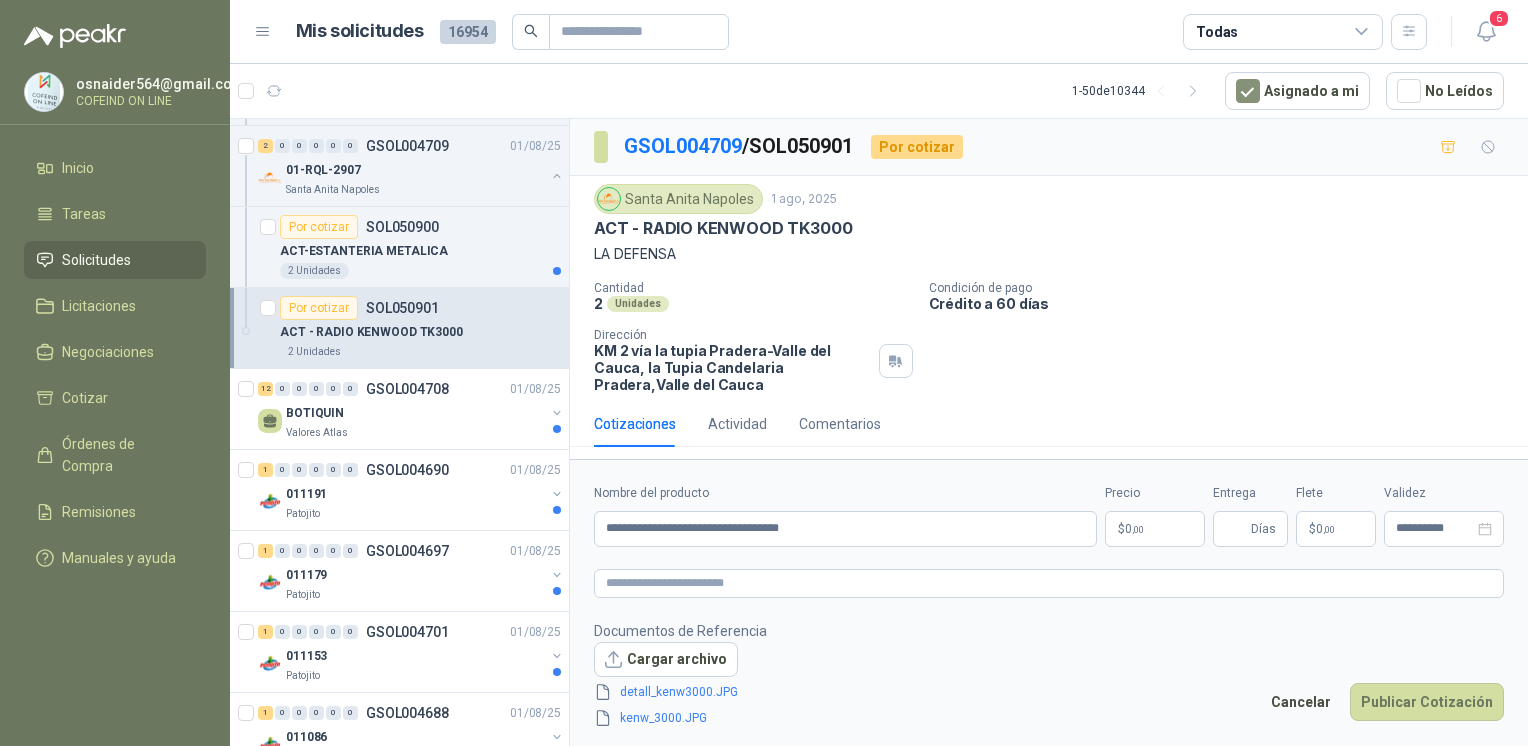 click on "[EMAIL] COFEIND ON LINE Inicio Tareas Solicitudes Licitaciones Negociaciones Cotizar Órdenes de Compra Remisiones Manuales y ayuda Mis solicitudes 16954 Todas 6 1 - 50 de 10344 Asignado a mi No Leídos Por cotizar SOL050936 [DATE] IPHONE 16 PRO MAX Seguridad Atlas 8 Unidades Por cotizar SOL050935 [DATE] SUMINISTRO E INSTALACION DE LINEAS DE VIDA Grupo North 174 Unidades 2 0 0 0 0 0 GSOL004717 [DATE] Banderas CONSTRUCTORA GRUPO FIP Por cotizar SOL050932 [DATE] BRIDA LAP JOINT 1" AC 150 LB BioCosta Green Energy S.A.S 5 Unidades Por cotizar SOL050931 [DATE] Camisetas negra algodón para el staff, estampadas en espalda y frente con el logo Caracol TV 26 Unidades 0 2 0 0 0 0 GSOL004716 [DATE] ASIA -SUSTENTABILIDAD Zoologico De Cali Por adjudicar SOL050929 OSMOCOTE X 500 GRAMOS 3 Unidades Por adjudicar SOL050930 HUMUS DE LOMBRIZ X20 KG 1 Unidades Por adjudicar SOL050928 [DATE] DIADEMA LOGITECH H390 20 30" at bounding box center (764, 373) 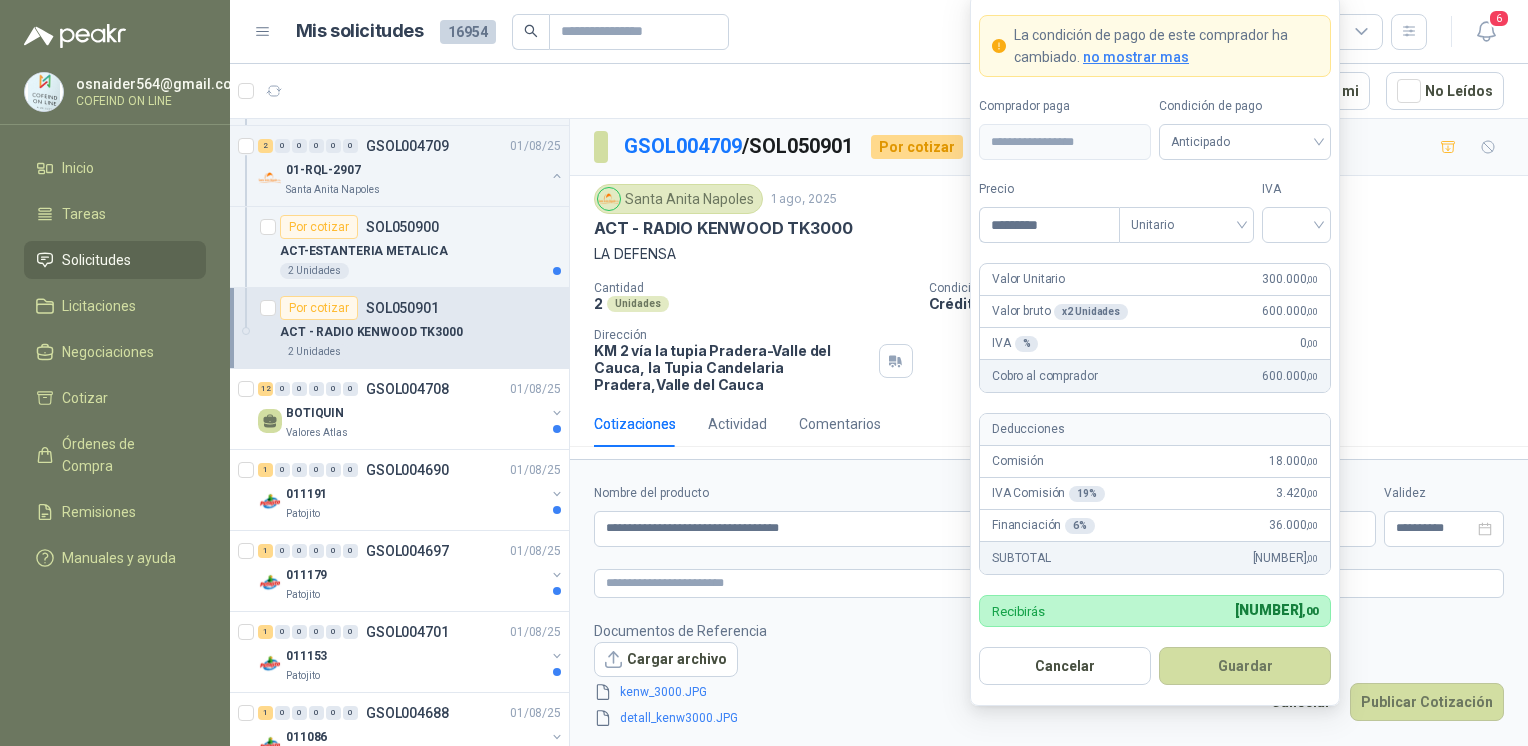 type on "*********" 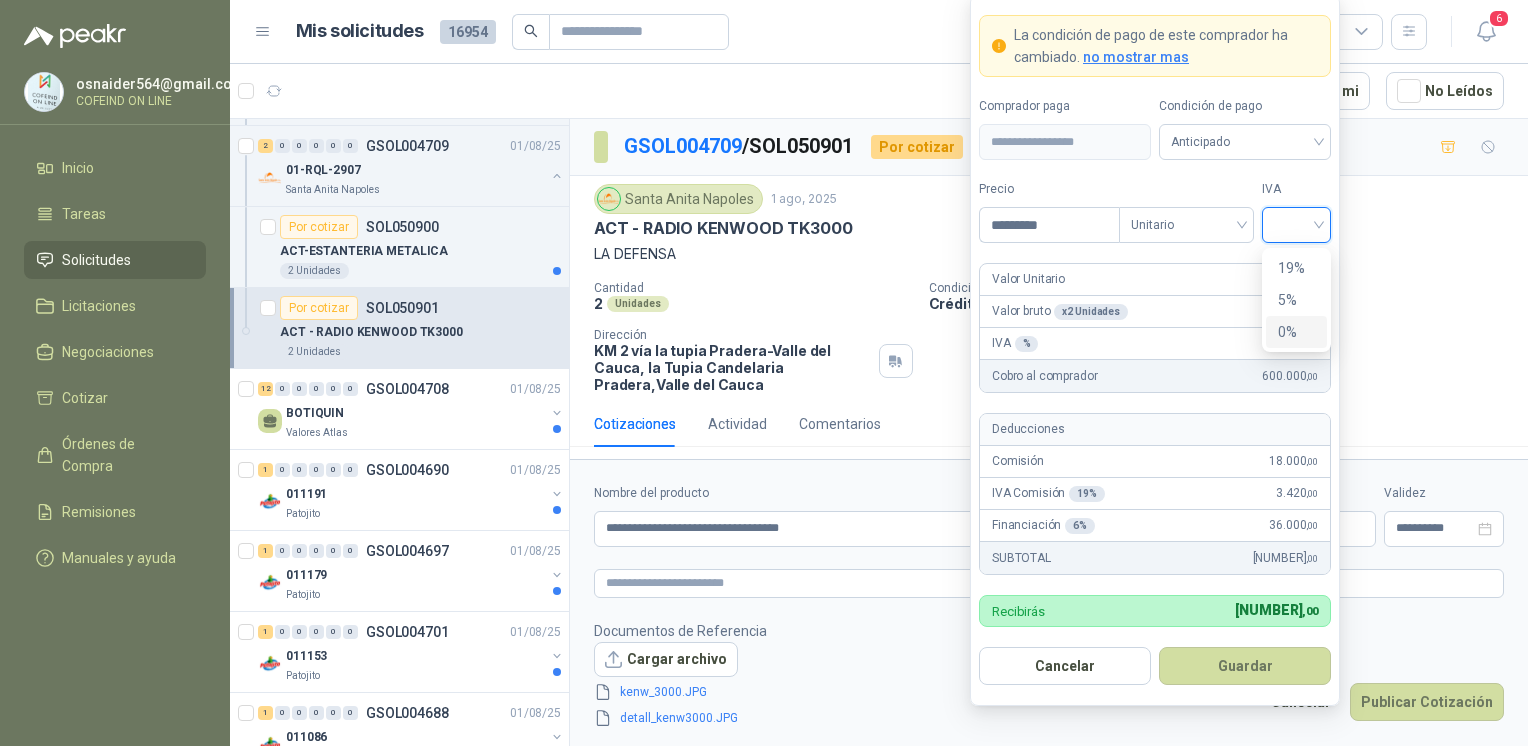 click on "0%" at bounding box center [1296, 332] 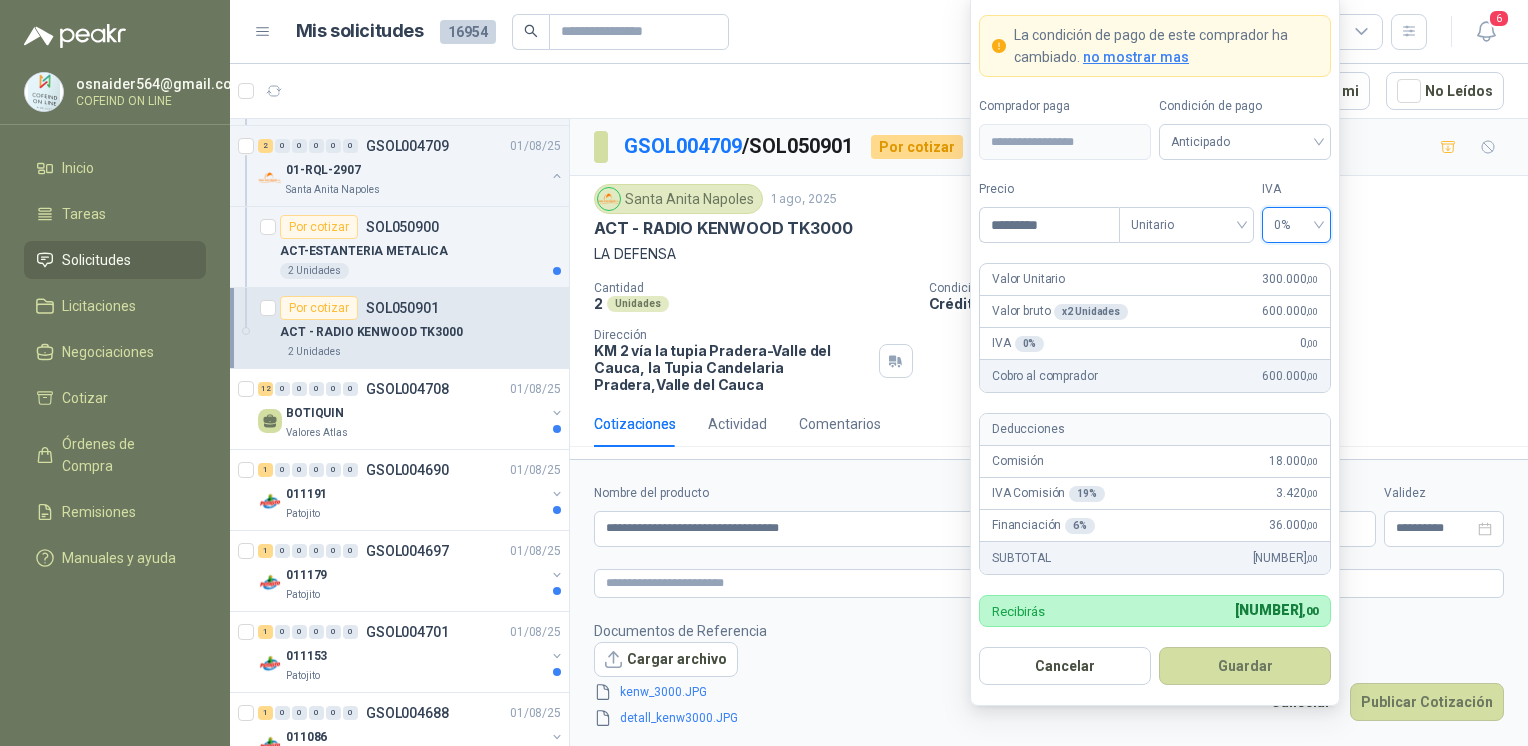 click on "Guardar" at bounding box center [1245, 666] 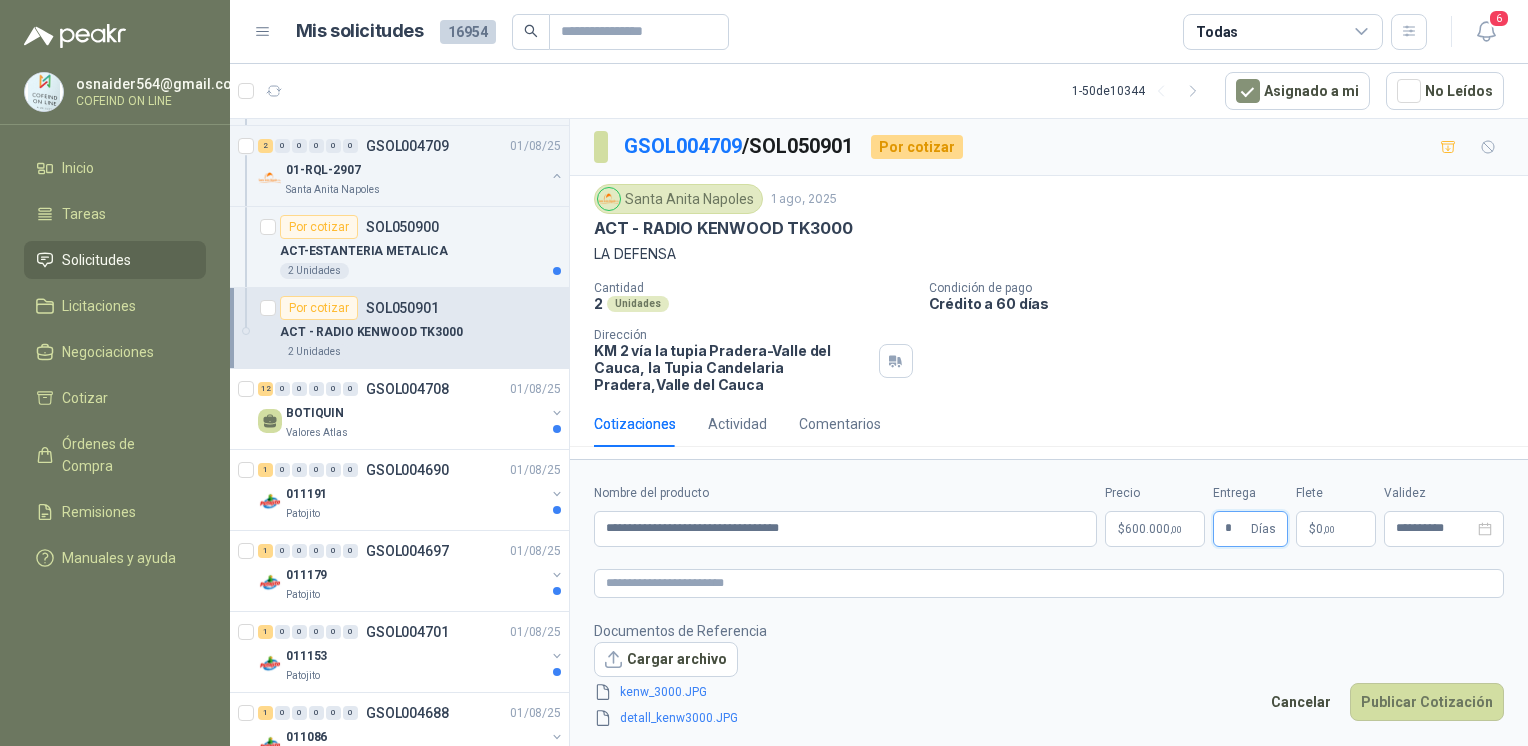 type on "*" 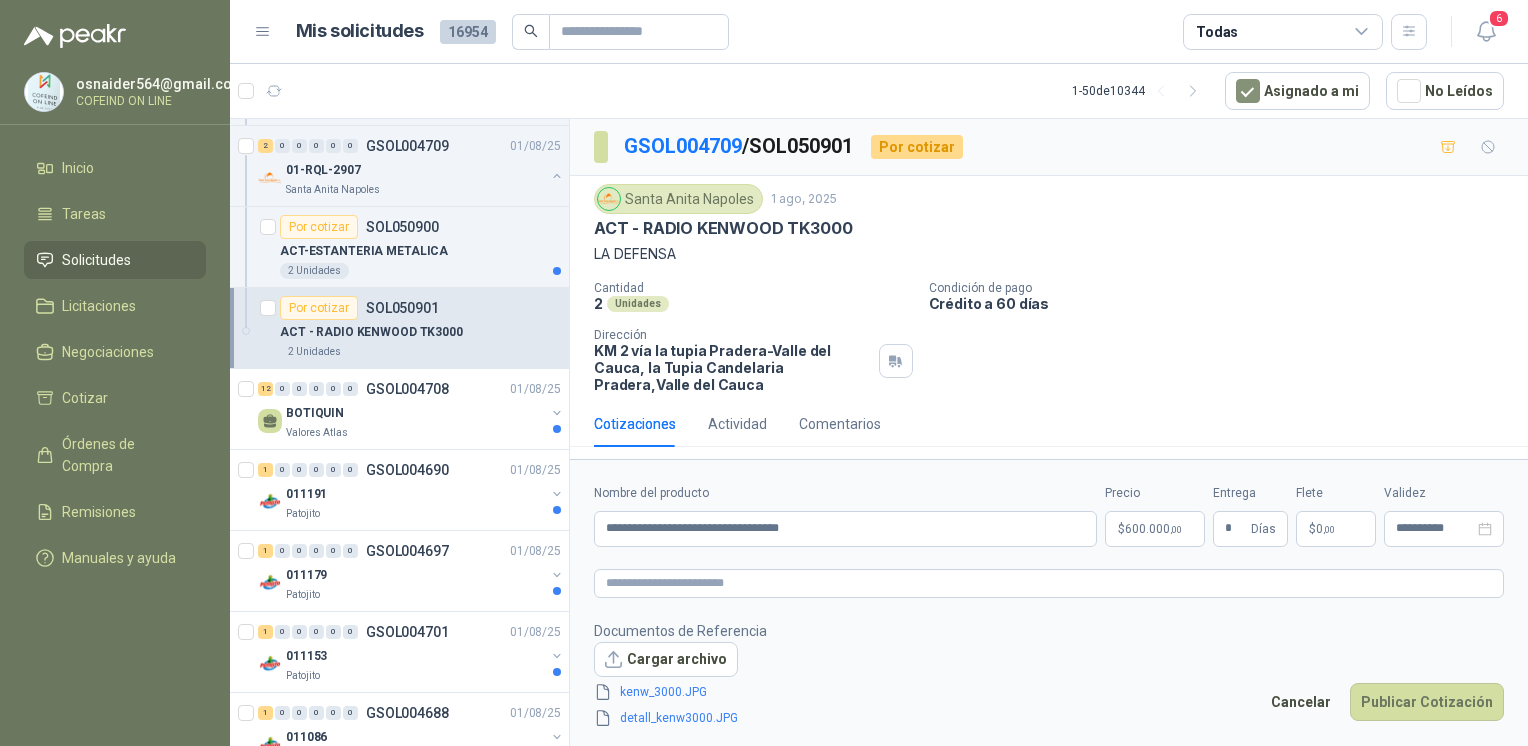 click on "Publicar Cotización" at bounding box center [1427, 702] 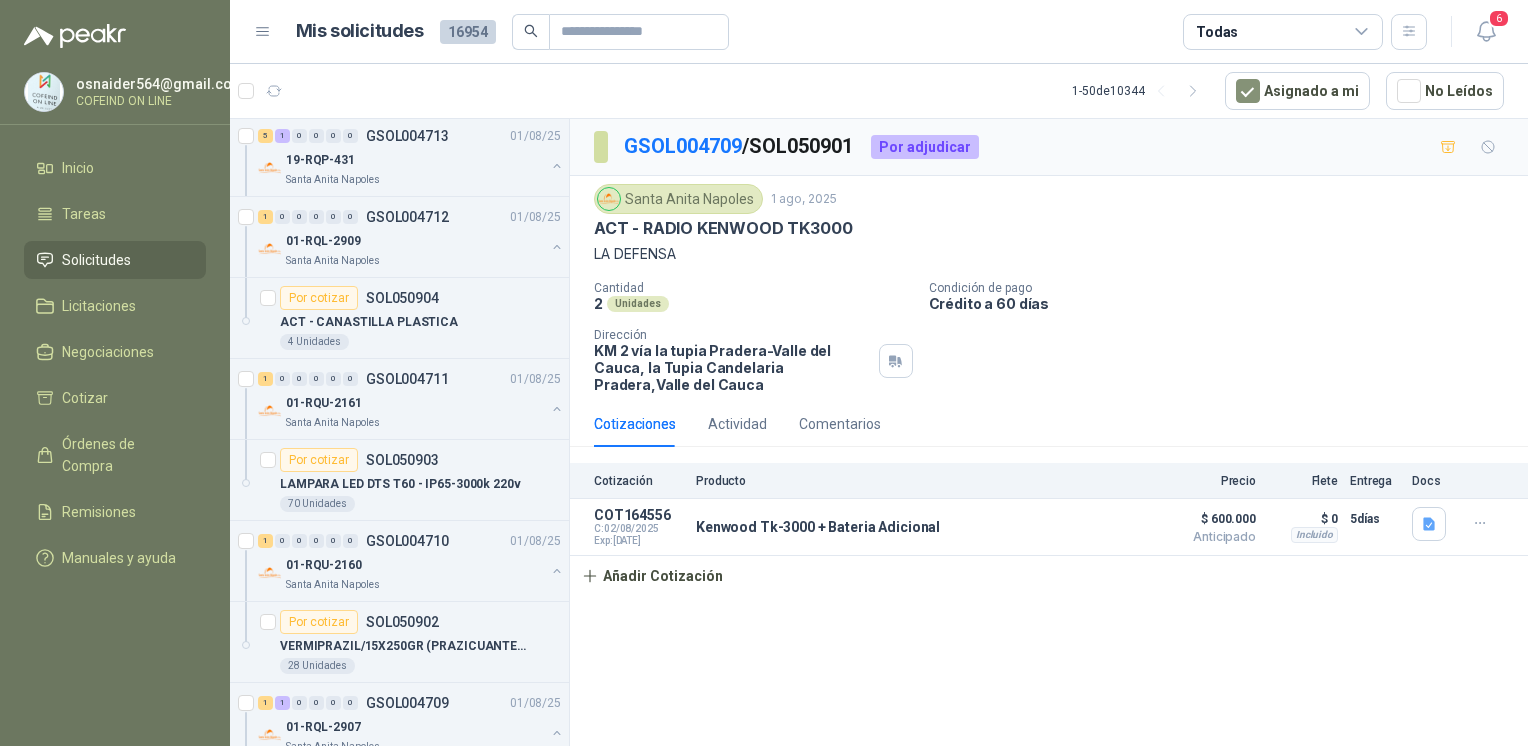 scroll, scrollTop: 1644, scrollLeft: 0, axis: vertical 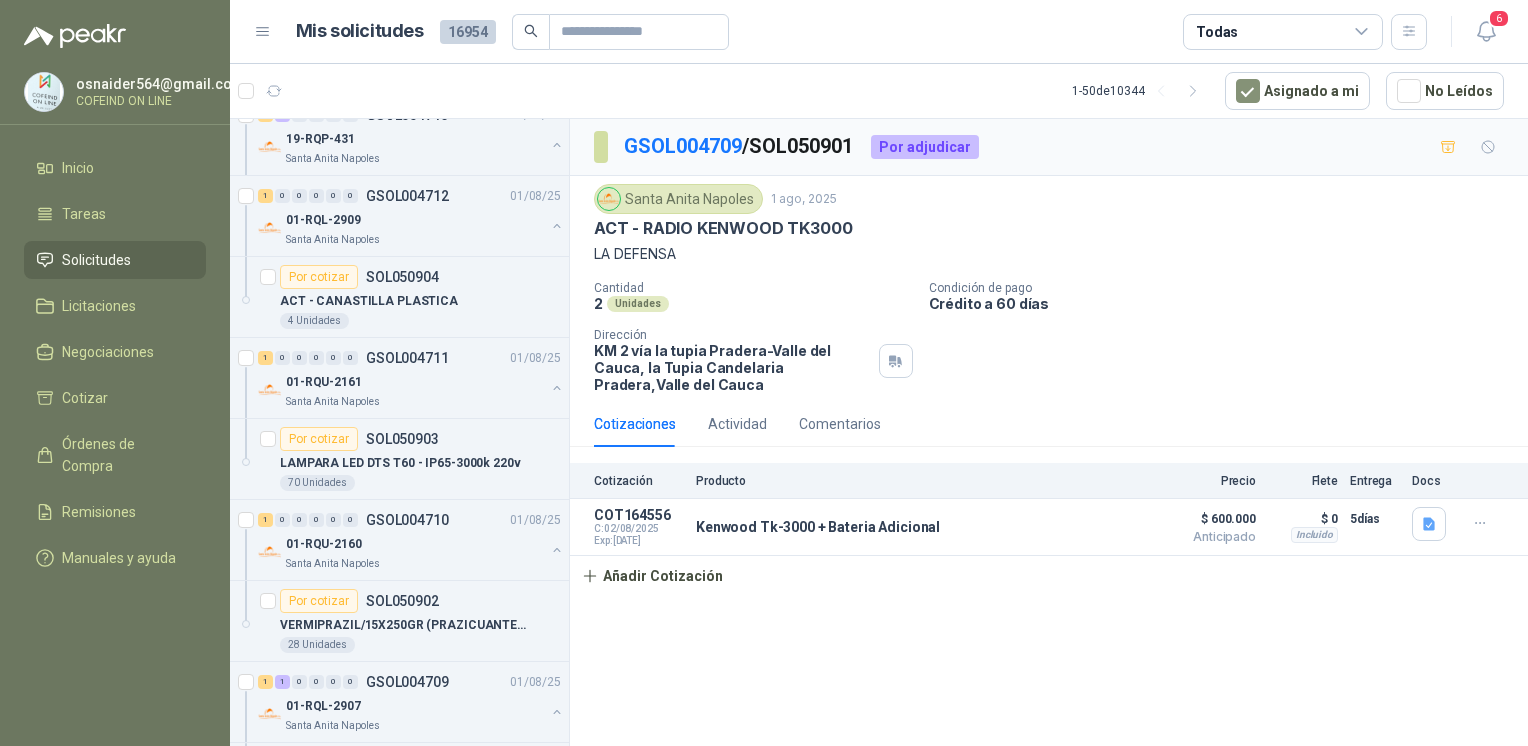 click on "LAMPARA LED DTS T60 - IP65-3000k 220v" at bounding box center [400, 463] 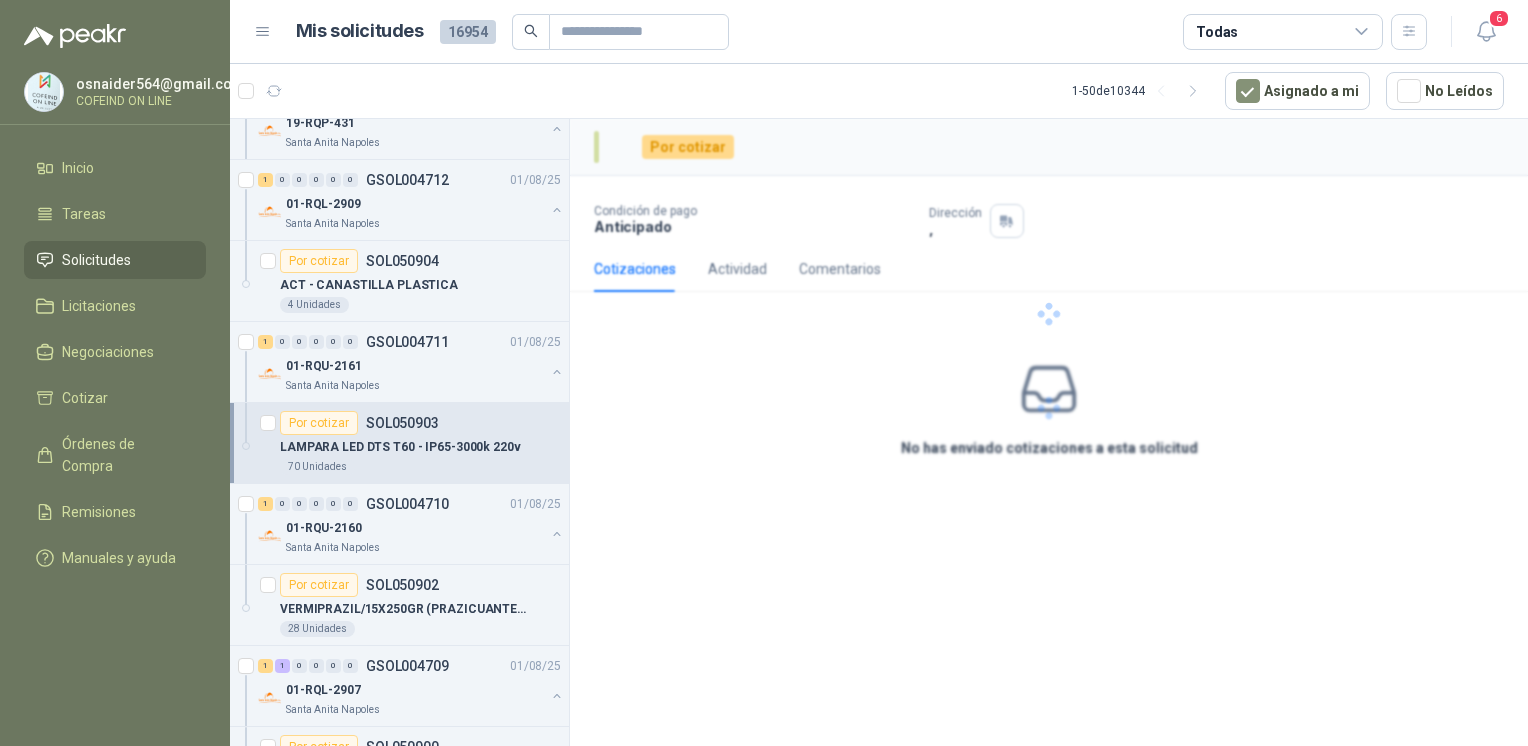 scroll, scrollTop: 1664, scrollLeft: 0, axis: vertical 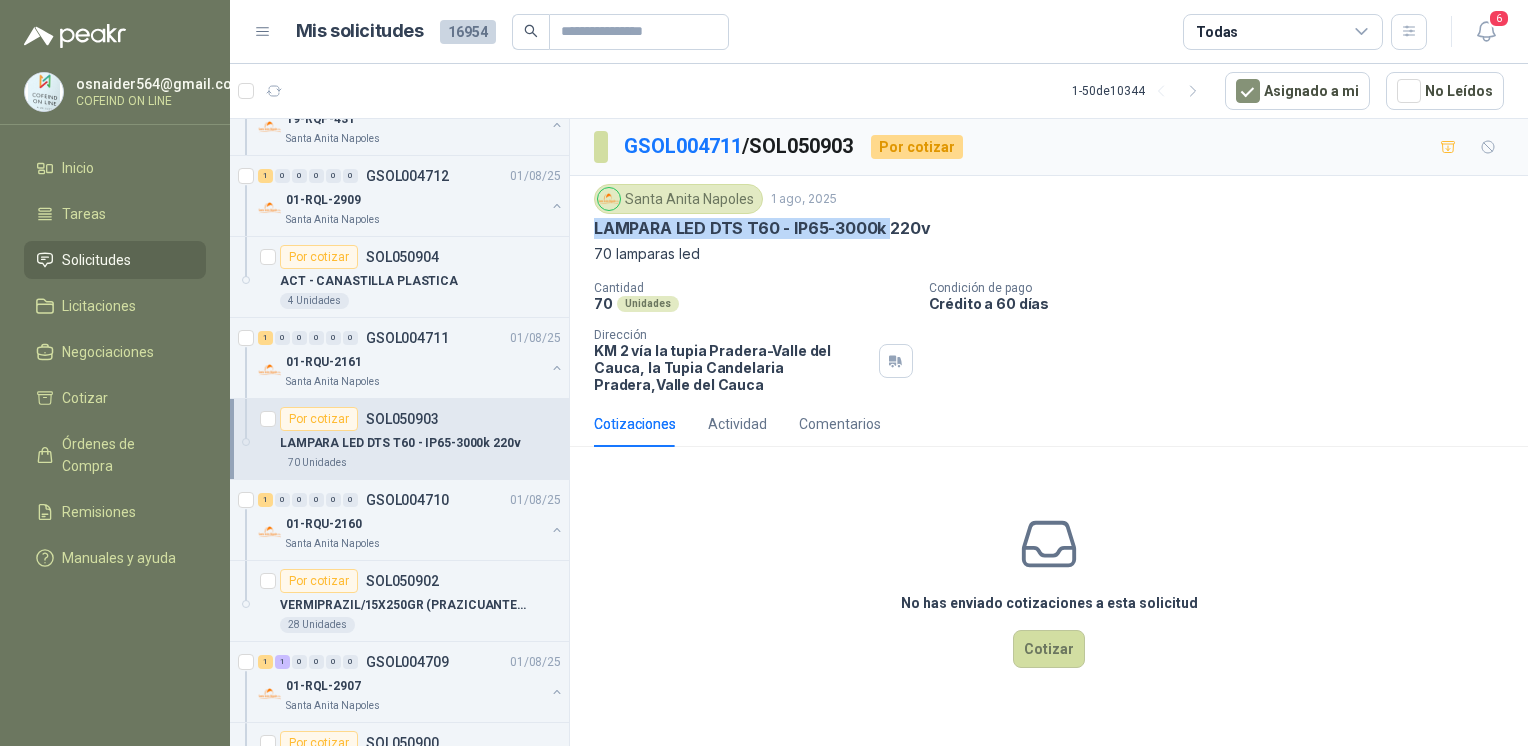 drag, startPoint x: 584, startPoint y: 231, endPoint x: 888, endPoint y: 227, distance: 304.0263 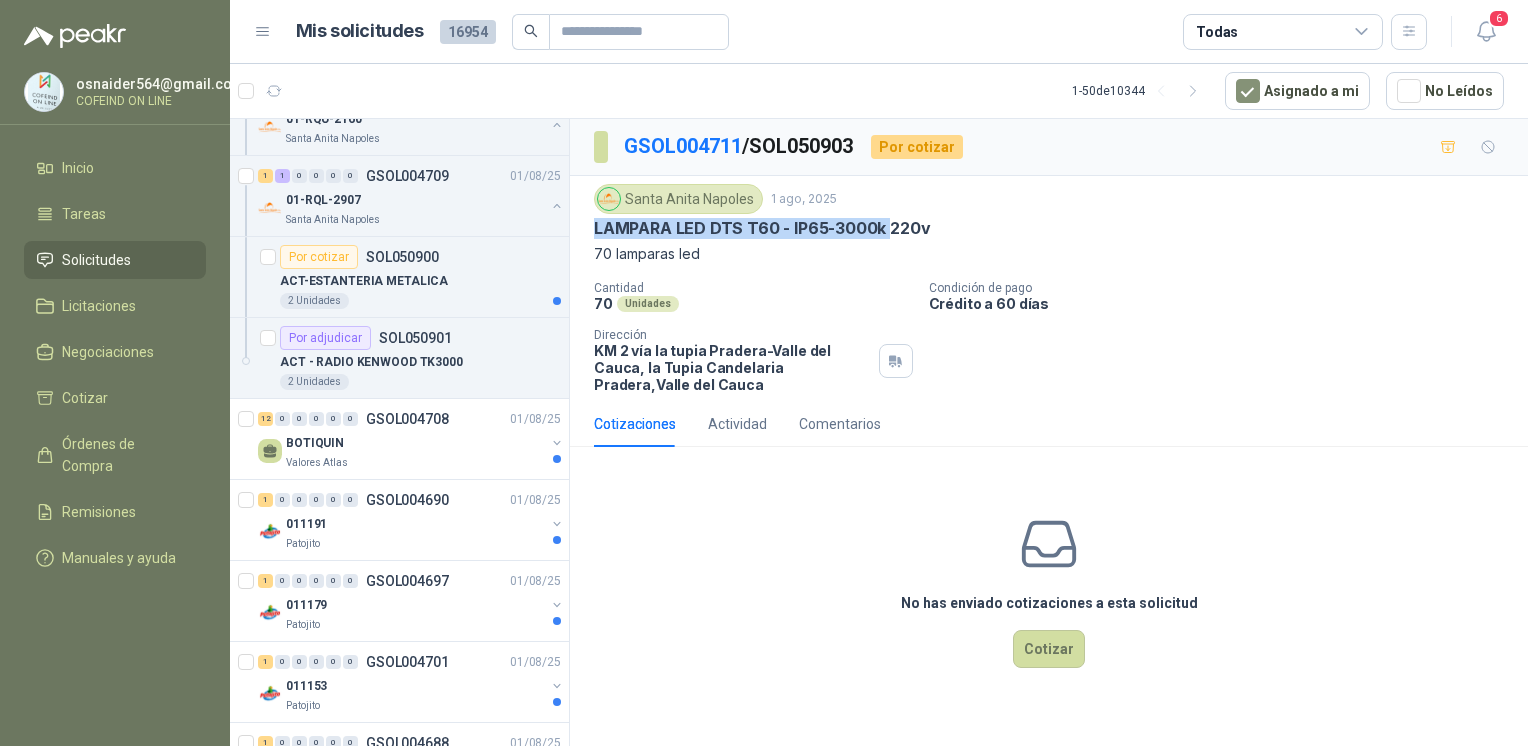 scroll, scrollTop: 2148, scrollLeft: 0, axis: vertical 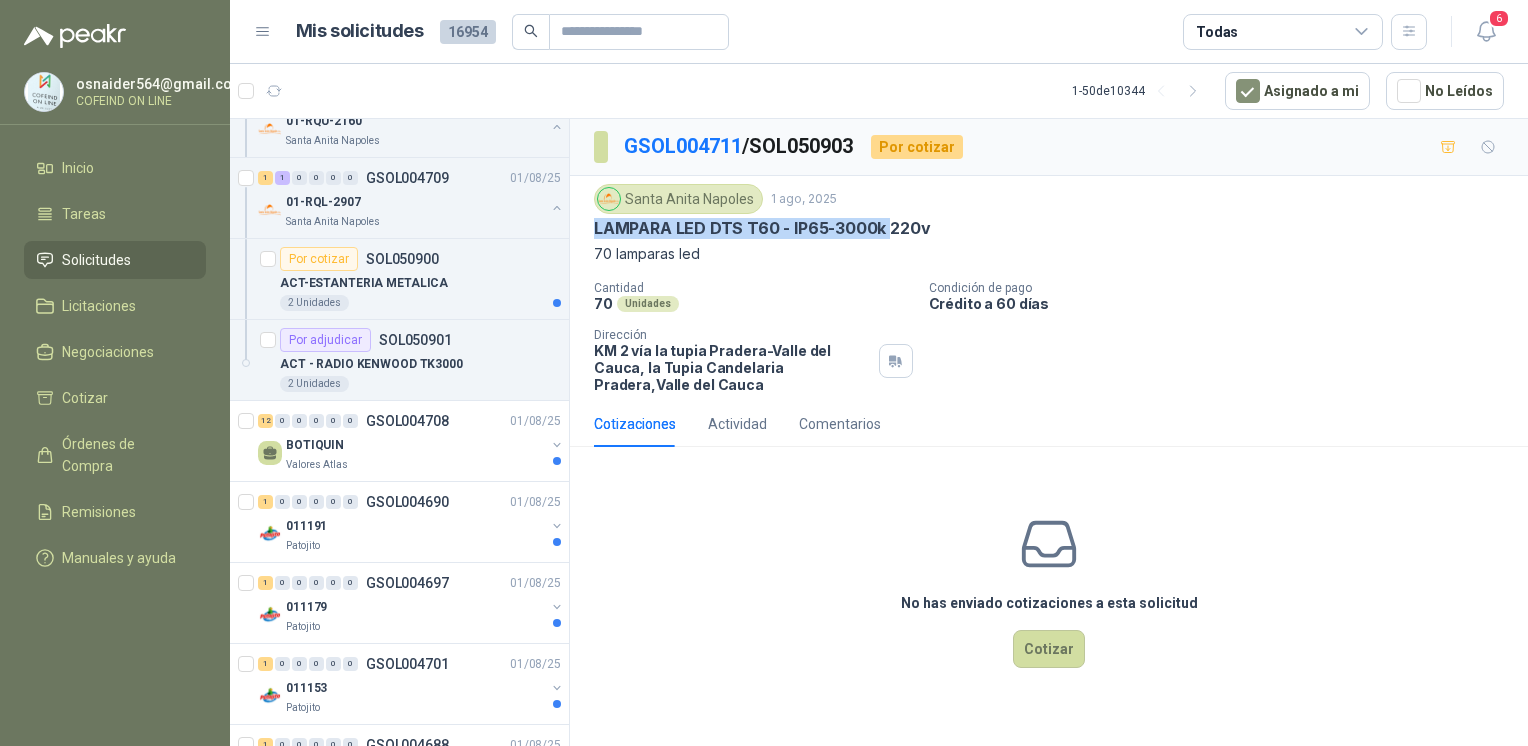 click on "BOTIQUIN" at bounding box center (415, 445) 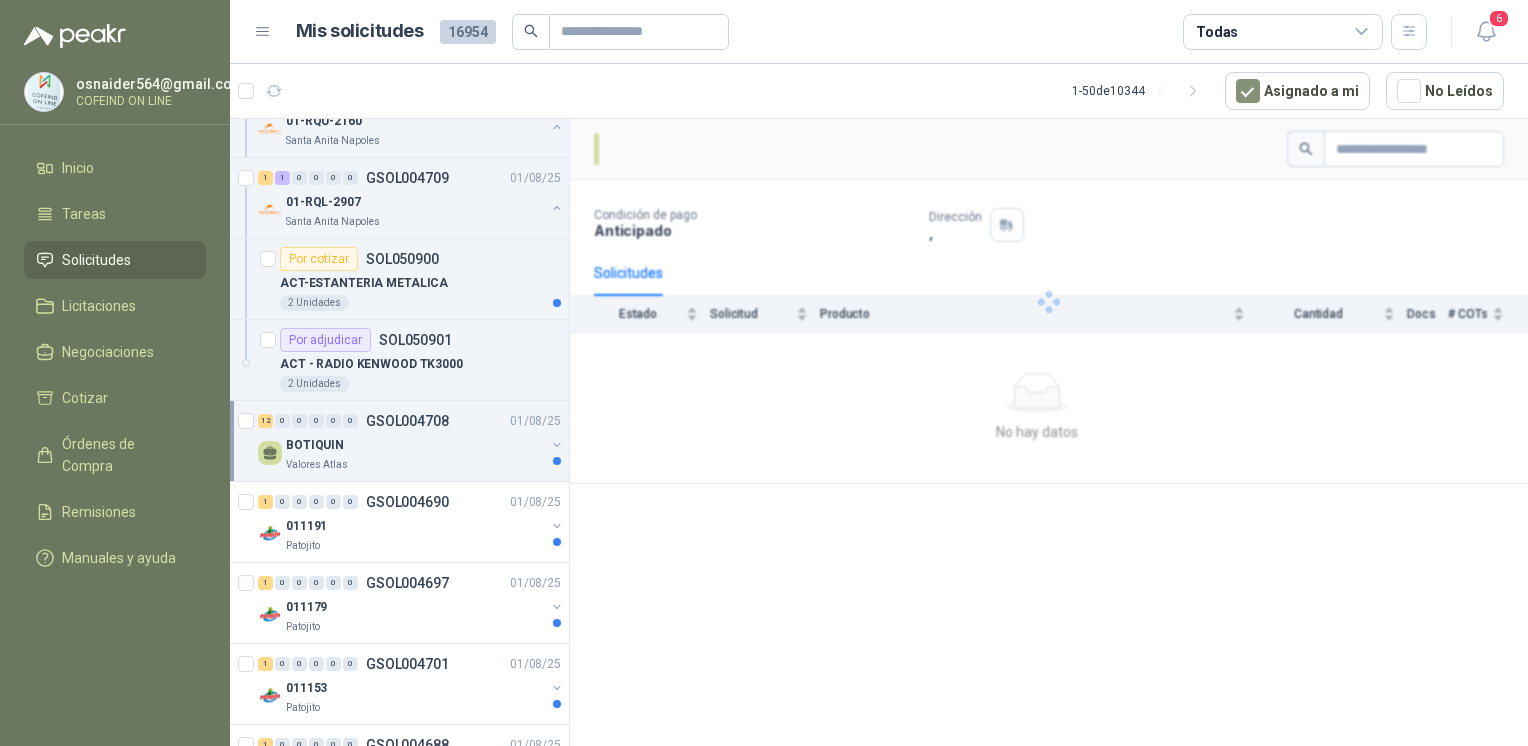 scroll, scrollTop: 2274, scrollLeft: 0, axis: vertical 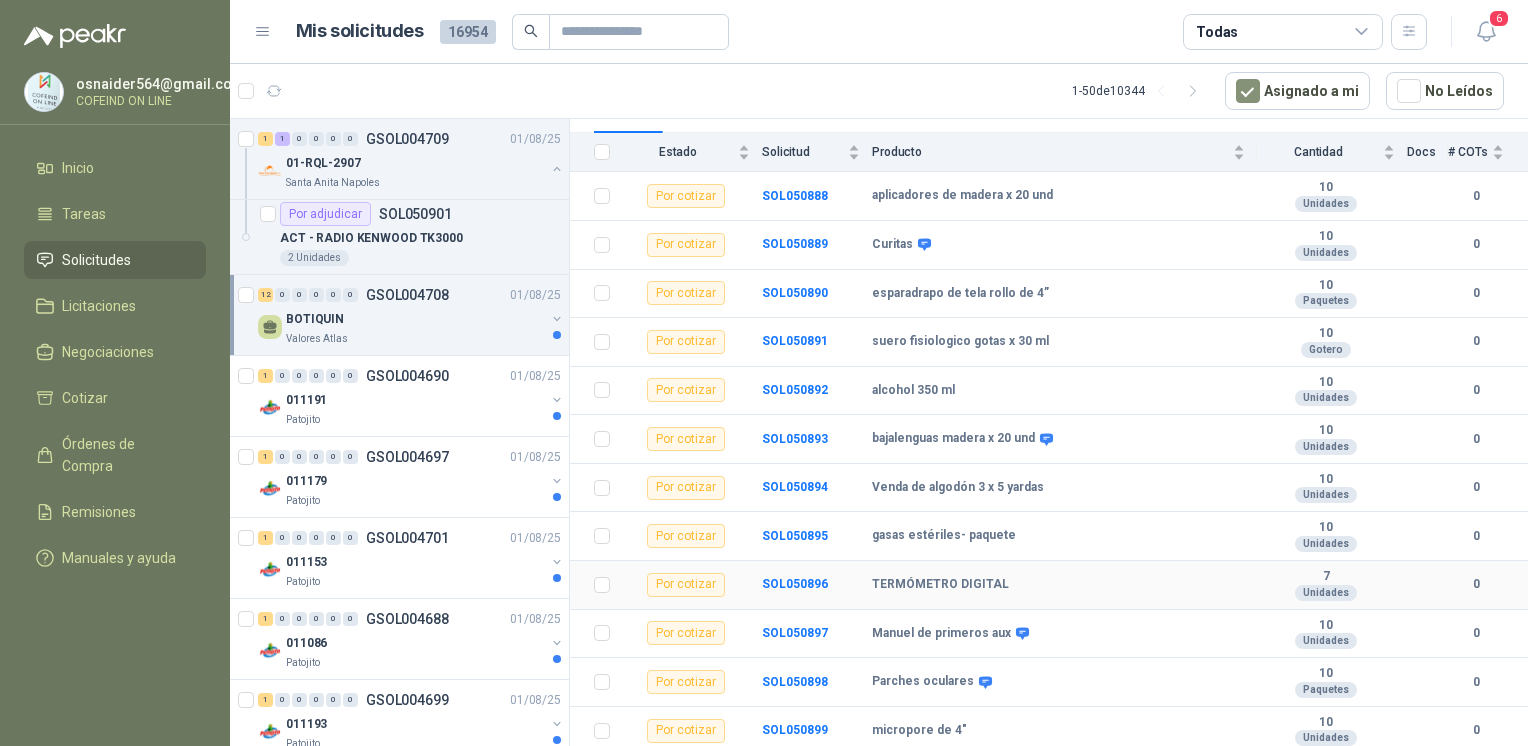 click on "SOL050896" at bounding box center [795, 584] 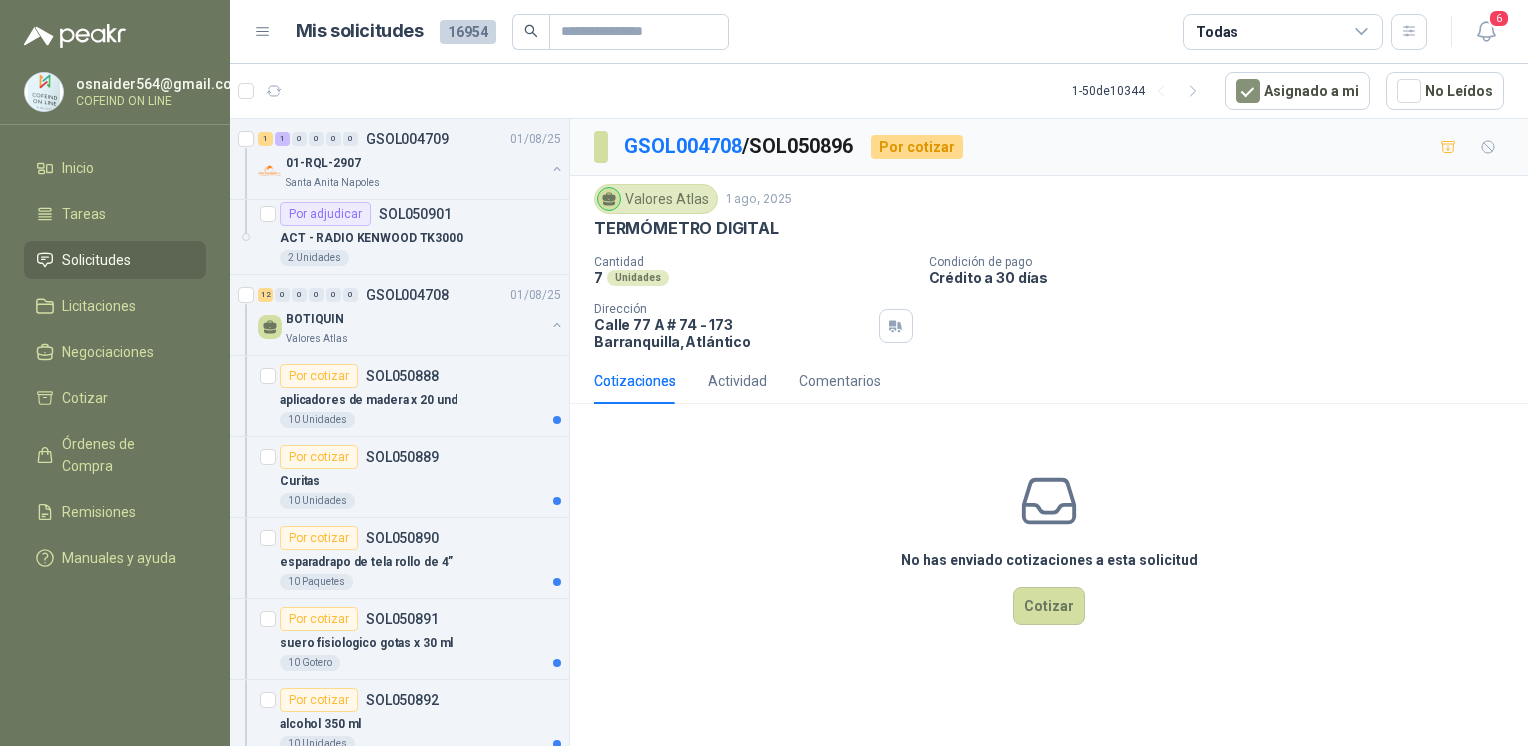drag, startPoint x: 777, startPoint y: 230, endPoint x: 592, endPoint y: 226, distance: 185.04324 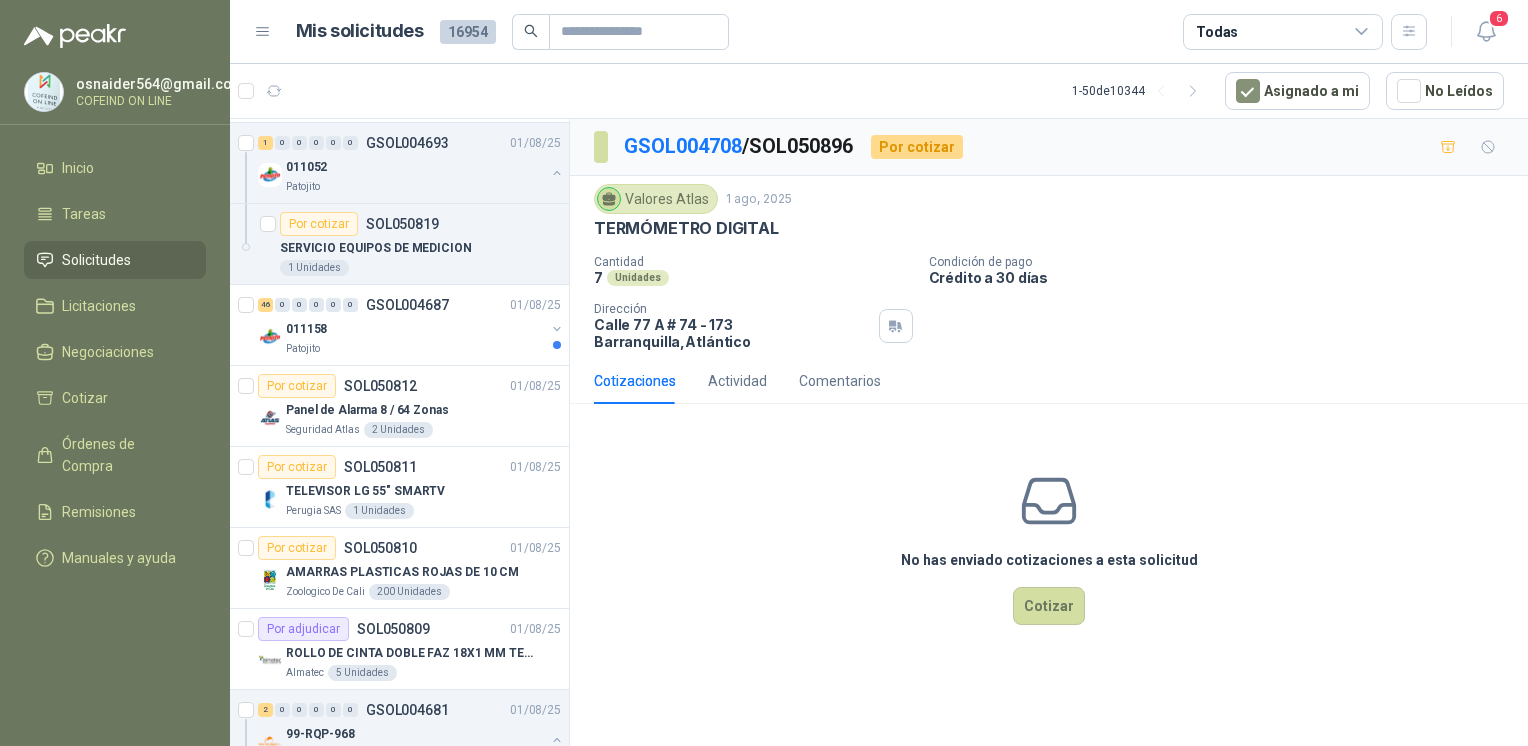 scroll, scrollTop: 4560, scrollLeft: 0, axis: vertical 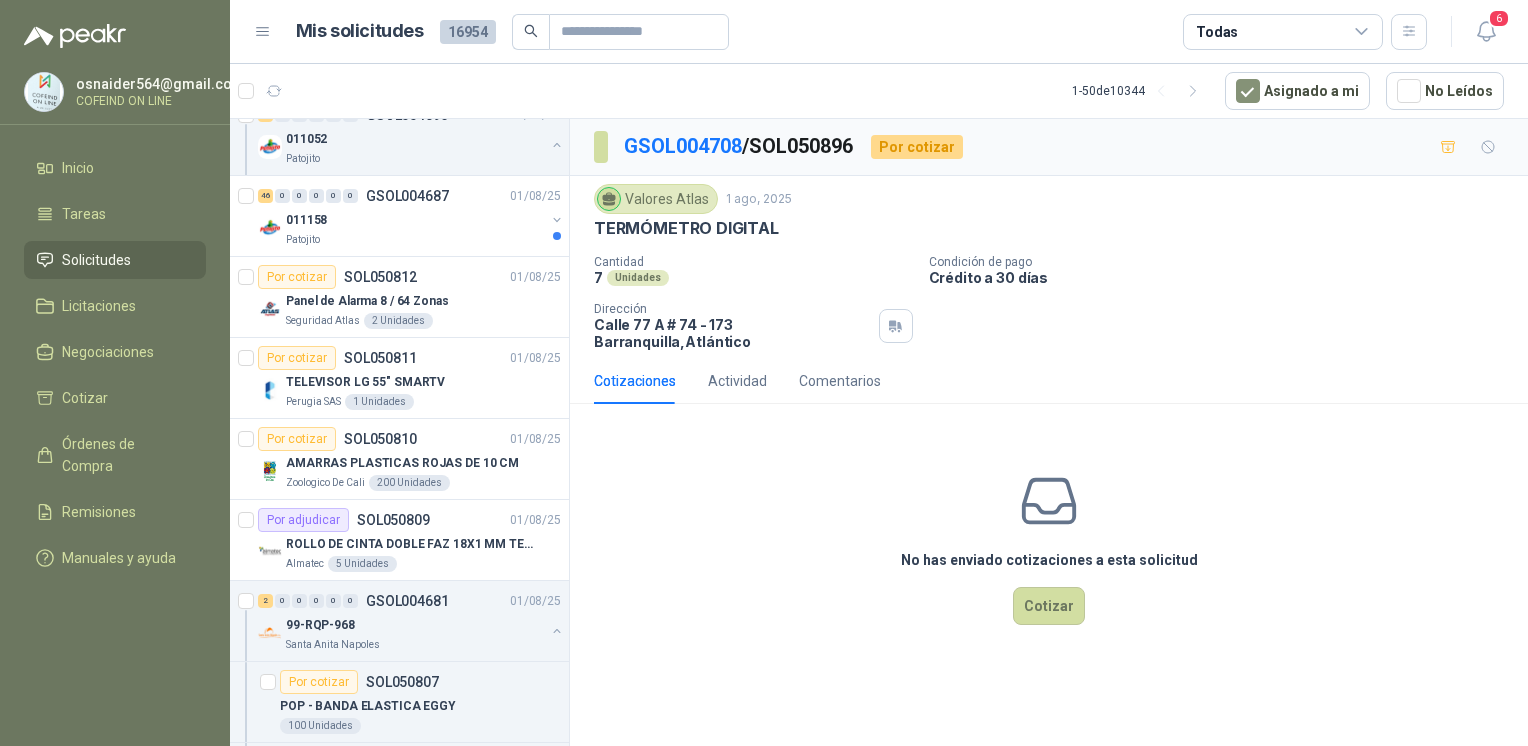 click on "TELEVISOR LG 55" SMARTV" at bounding box center (365, 382) 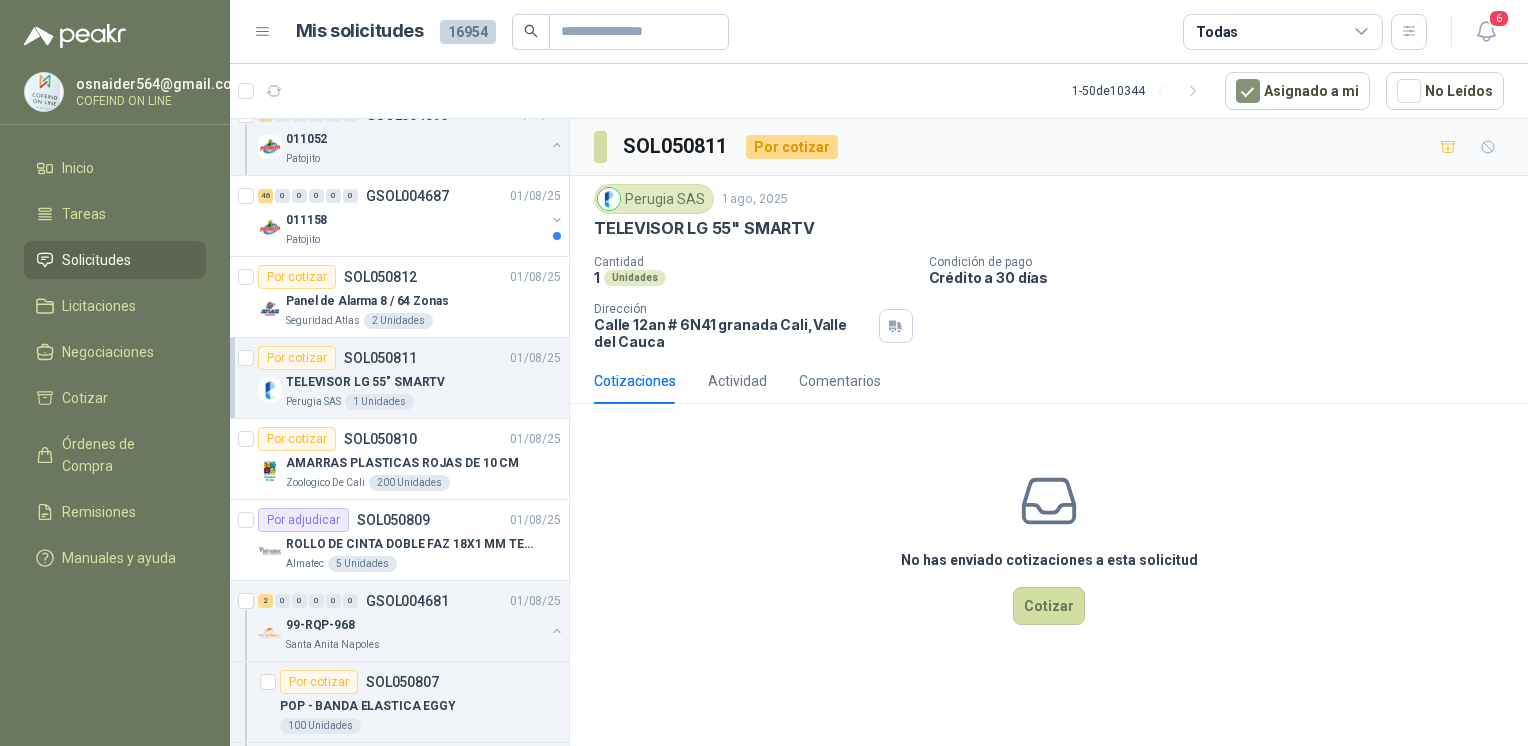 click on "AMARRAS PLASTICAS ROJAS DE 10 CM" at bounding box center [423, 463] 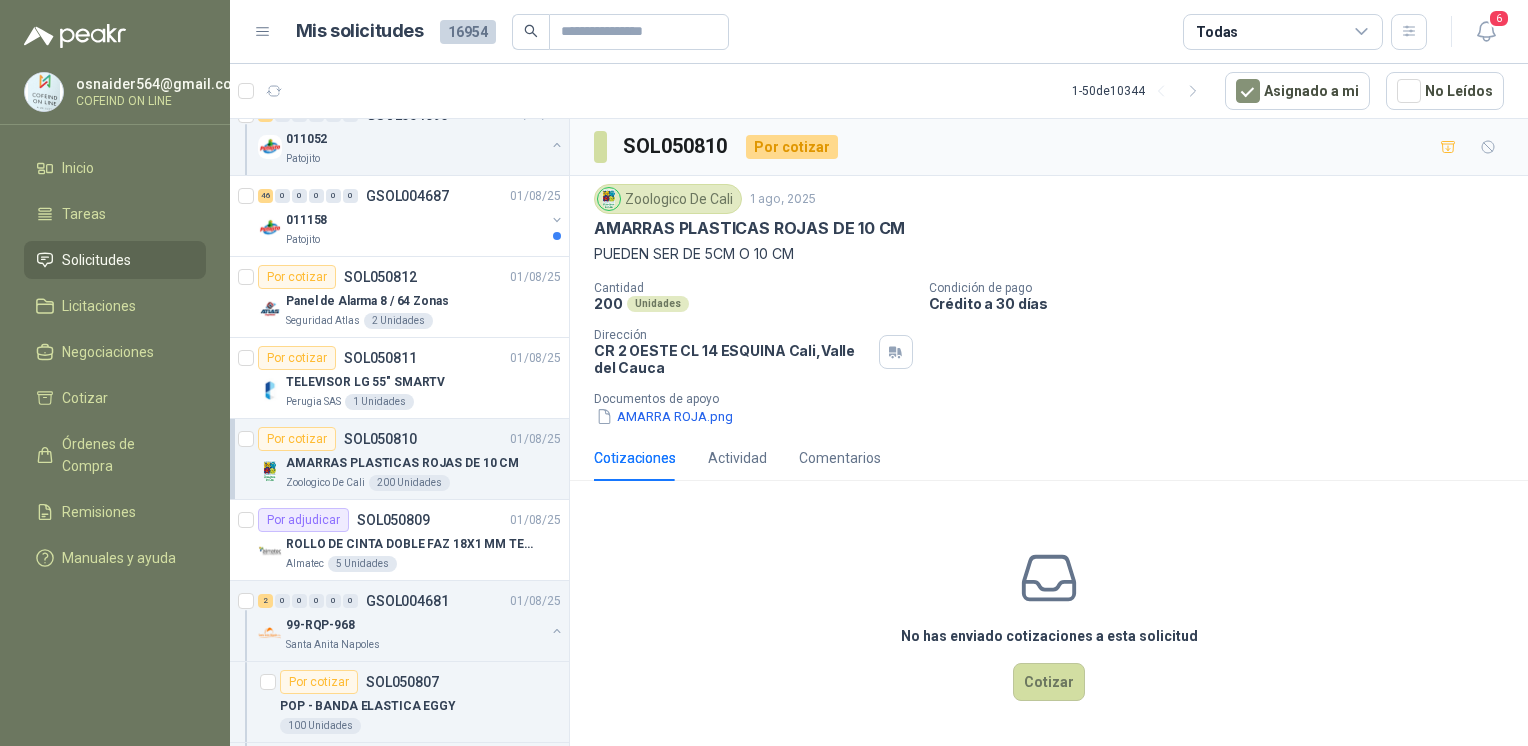 click on "AMARRA ROJA.png" at bounding box center (664, 416) 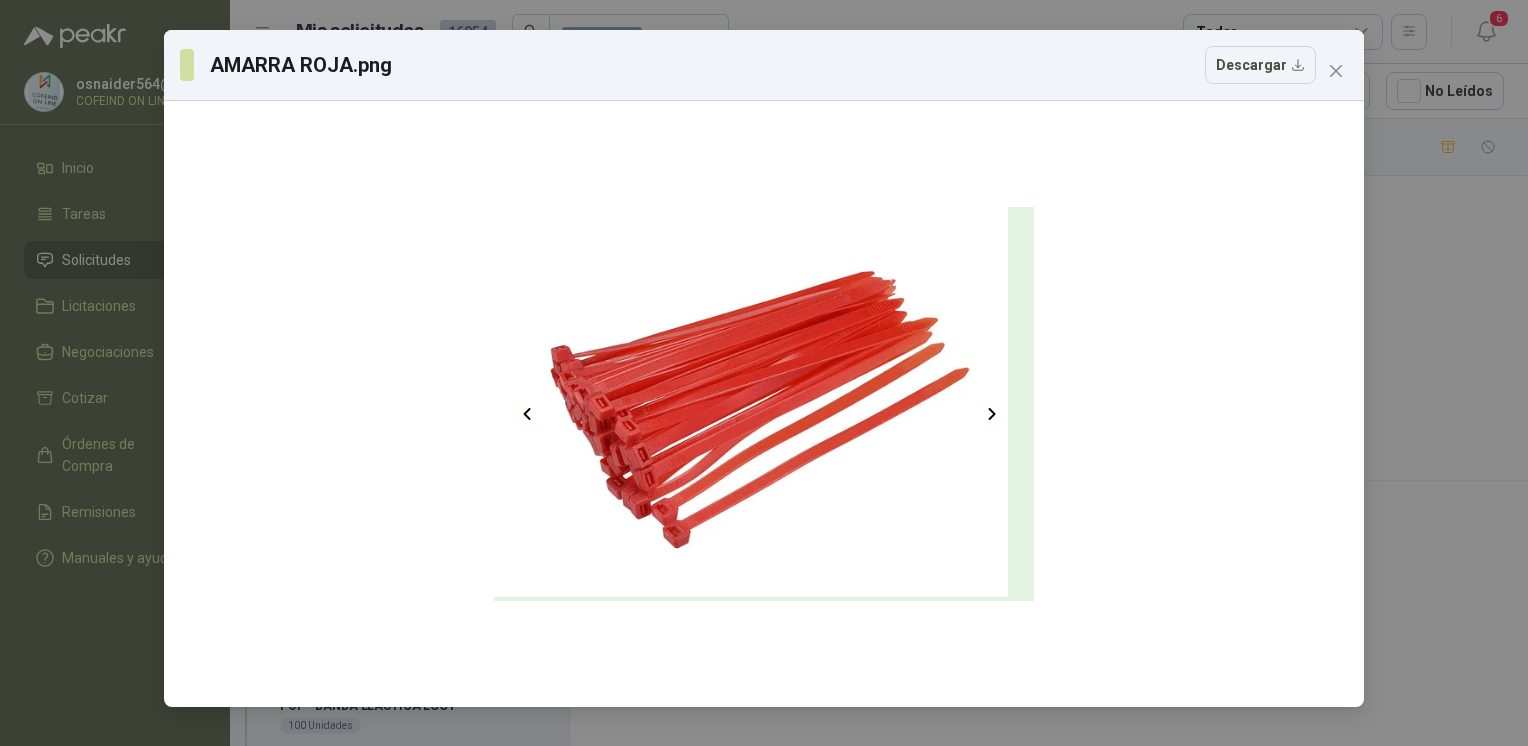 click on "AMARRA ROJA.png   Descargar" at bounding box center [764, 373] 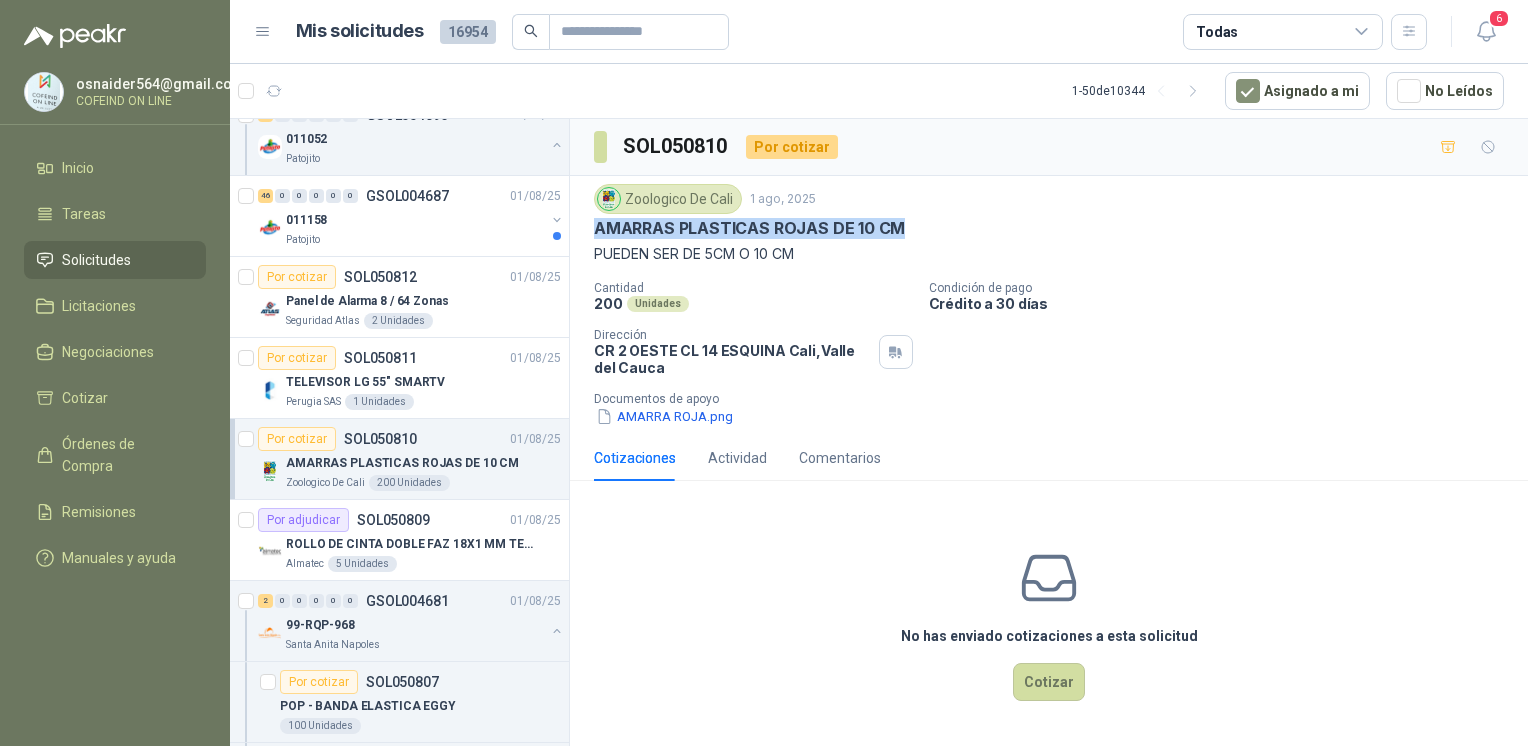 drag, startPoint x: 938, startPoint y: 238, endPoint x: 586, endPoint y: 236, distance: 352.00568 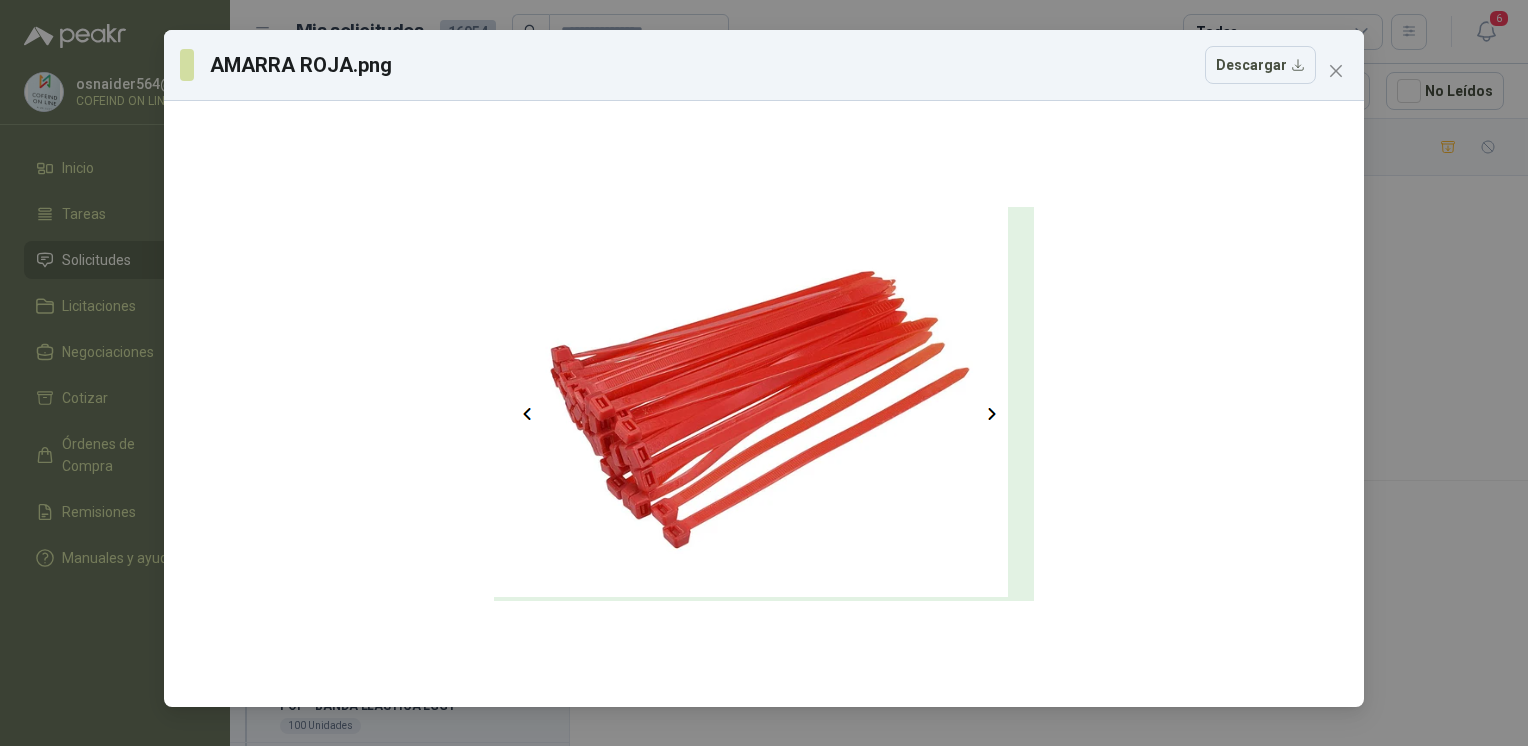 click on "Descargar" at bounding box center (1260, 65) 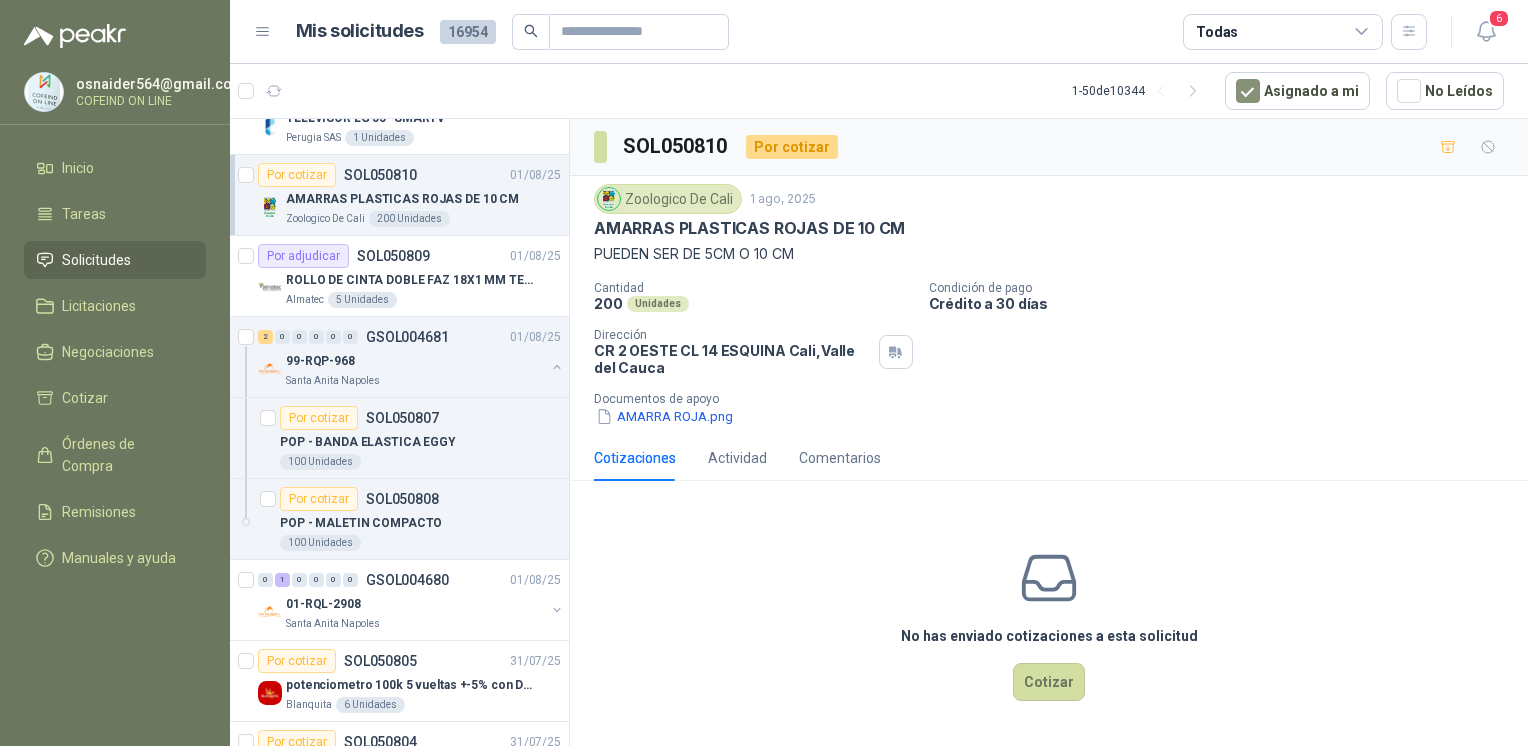 scroll, scrollTop: 4840, scrollLeft: 0, axis: vertical 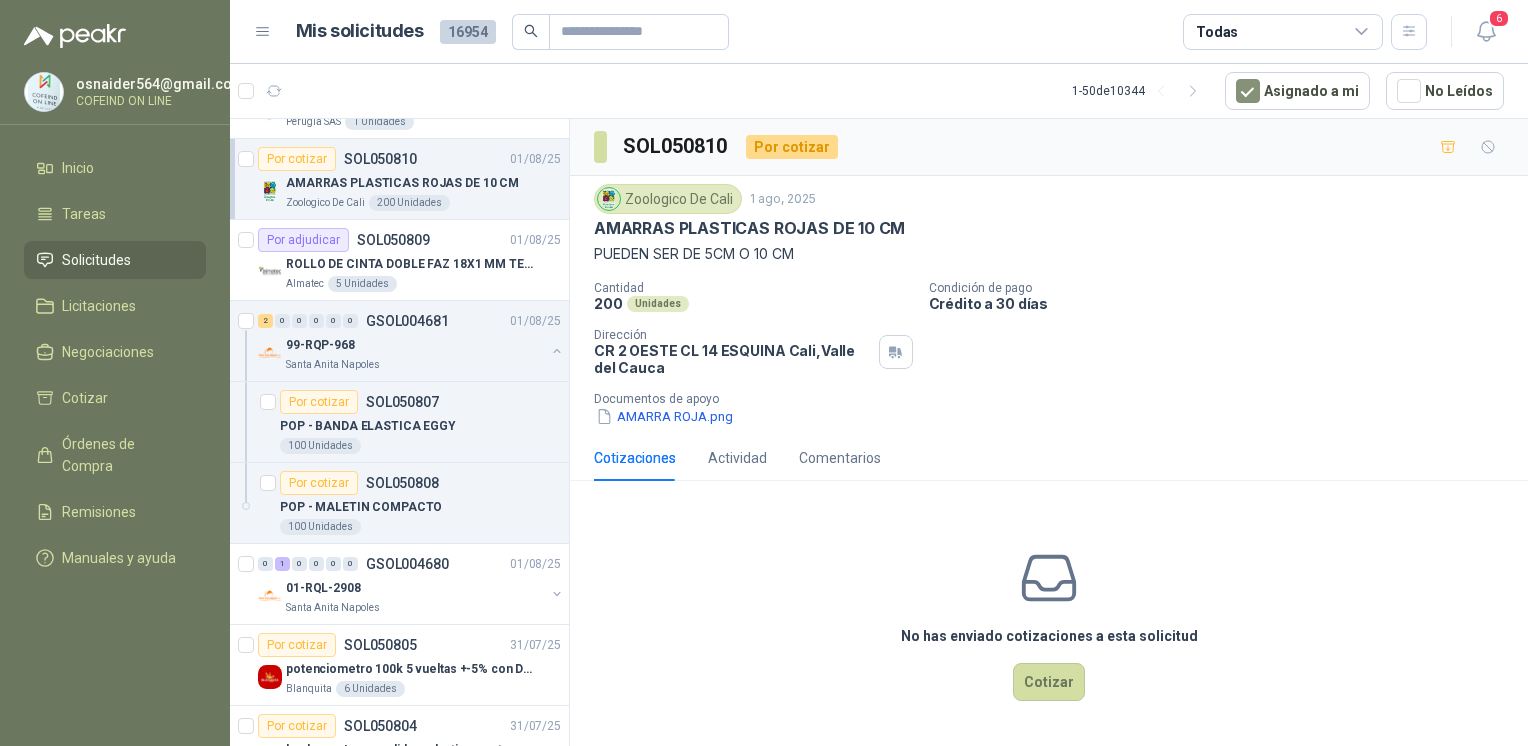 click on "Cotizar" at bounding box center [1049, 682] 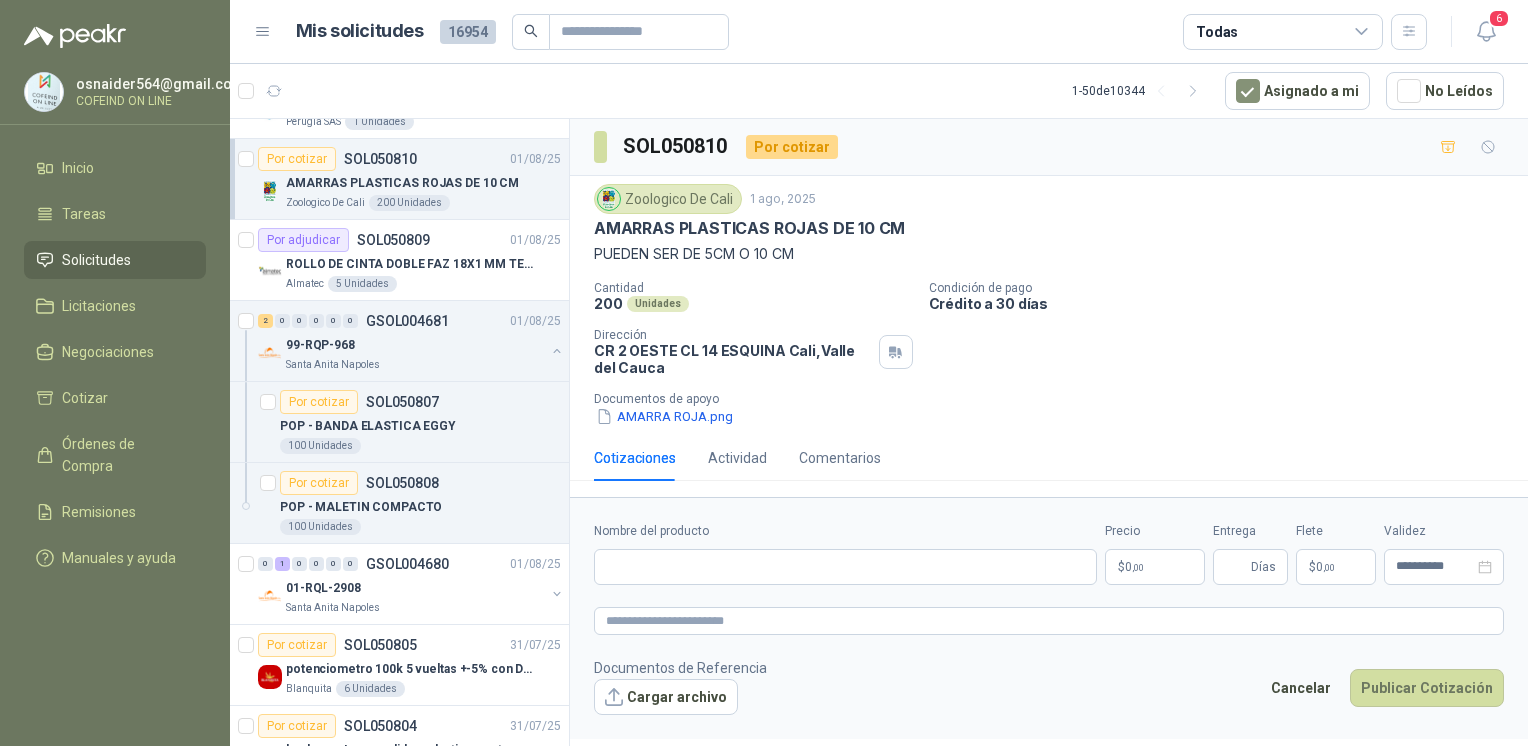 type 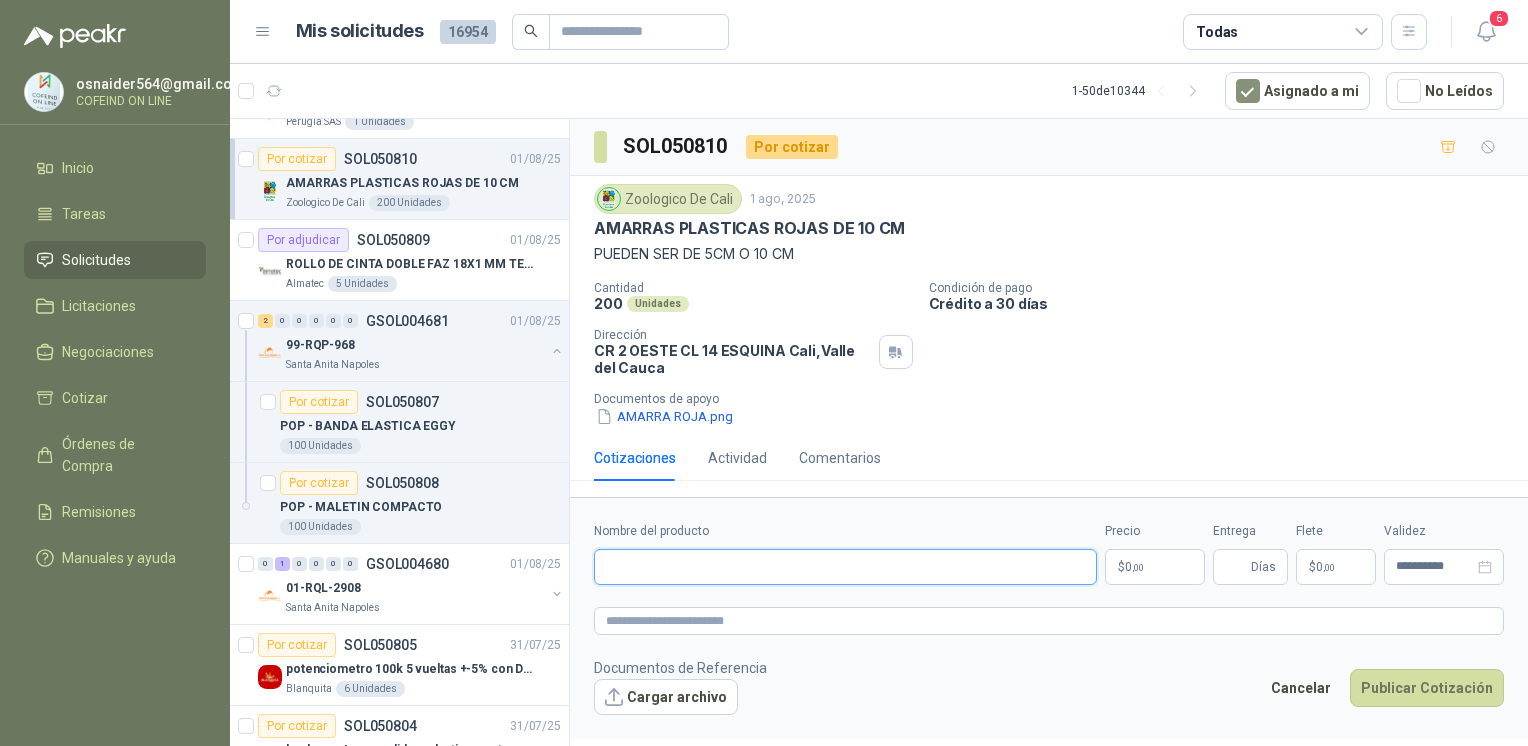 click on "Nombre del producto" at bounding box center (845, 567) 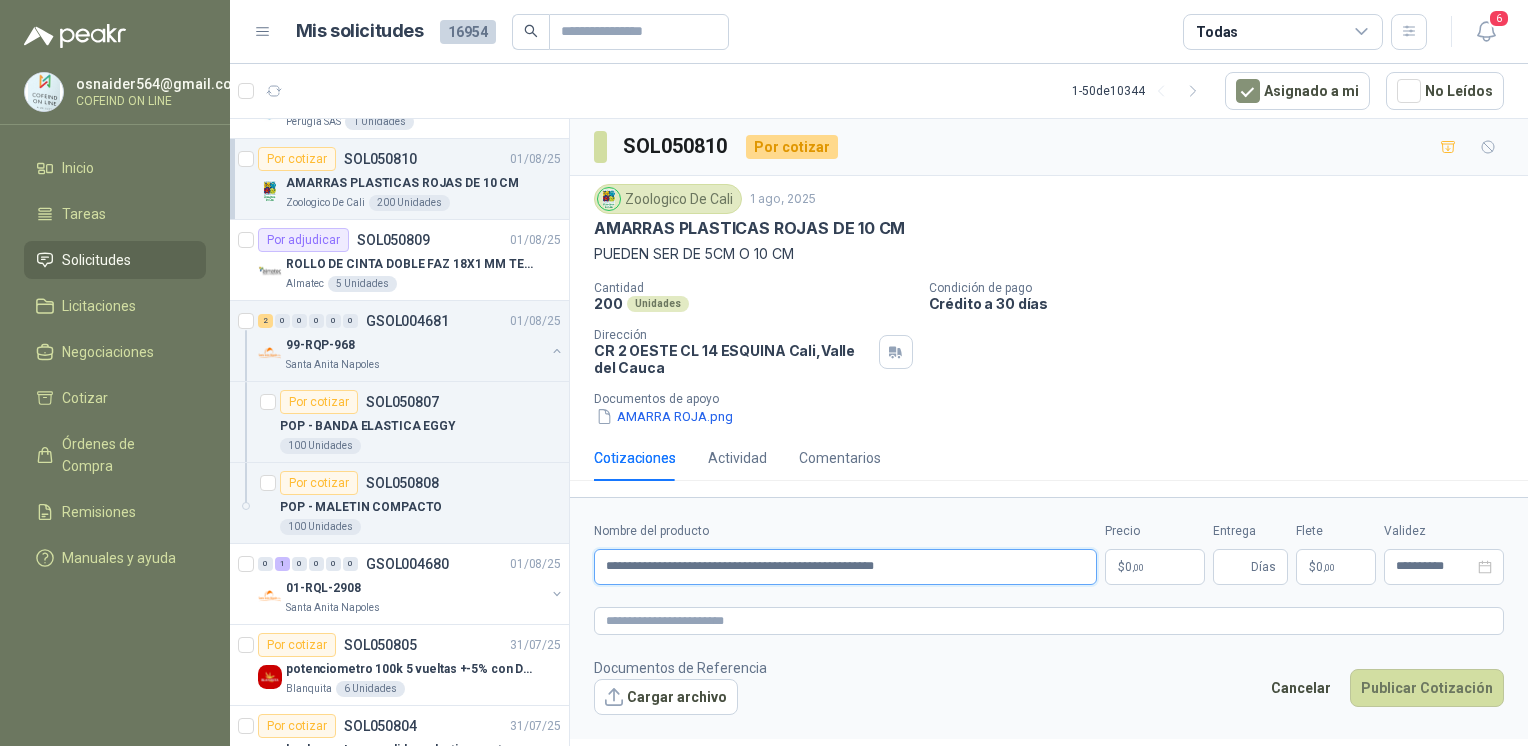 type on "**********" 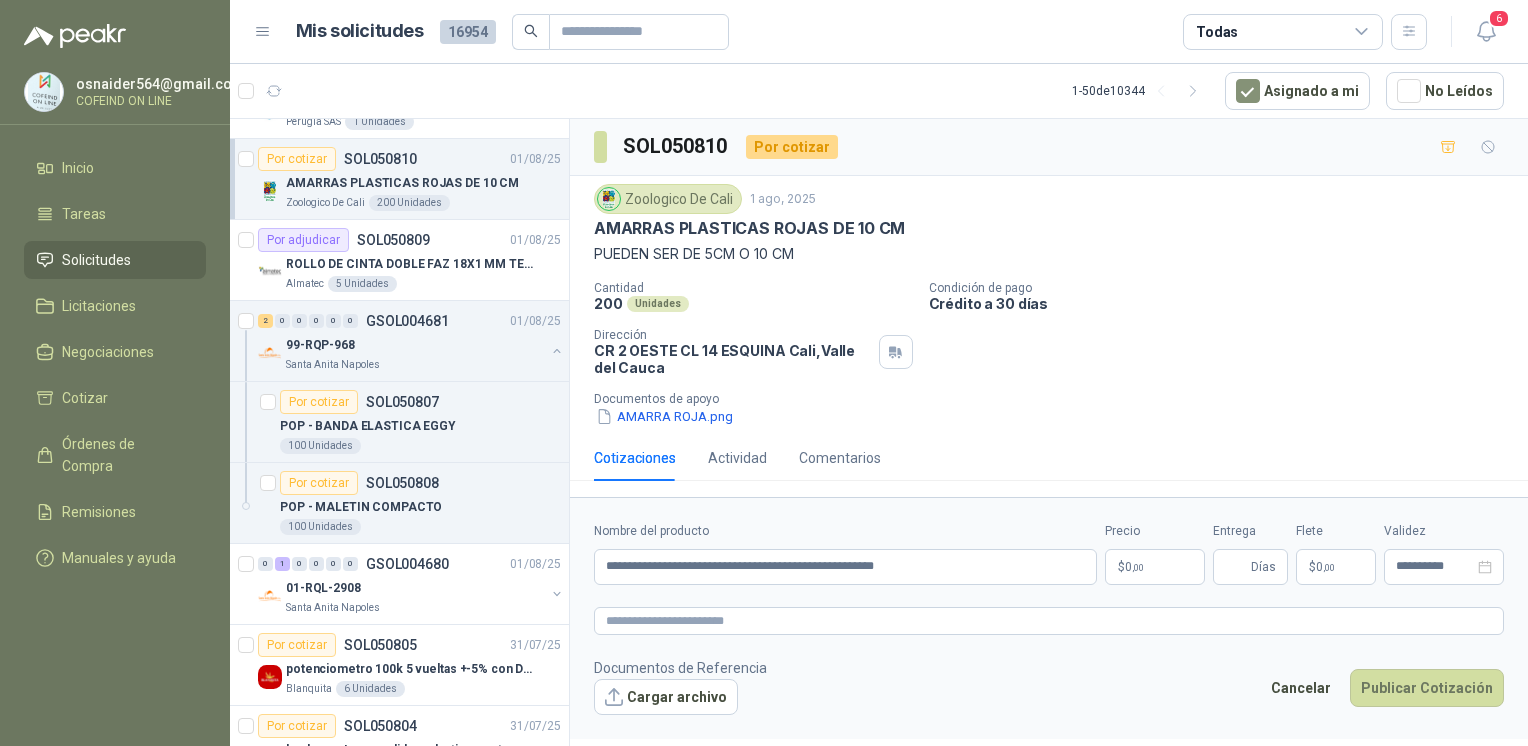 click on "Cargar archivo" at bounding box center [666, 697] 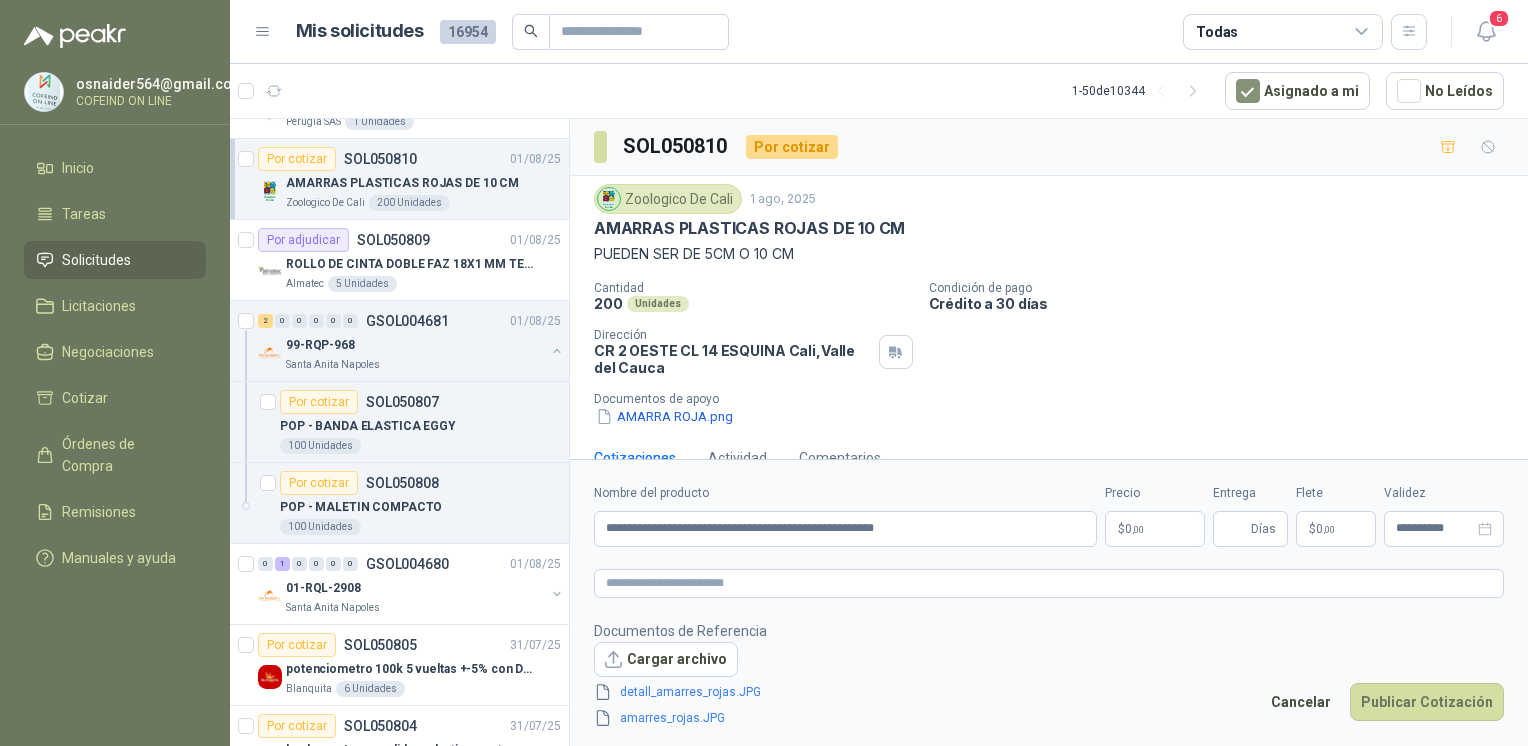 click on "Precio $  0 ,00" at bounding box center (1155, 515) 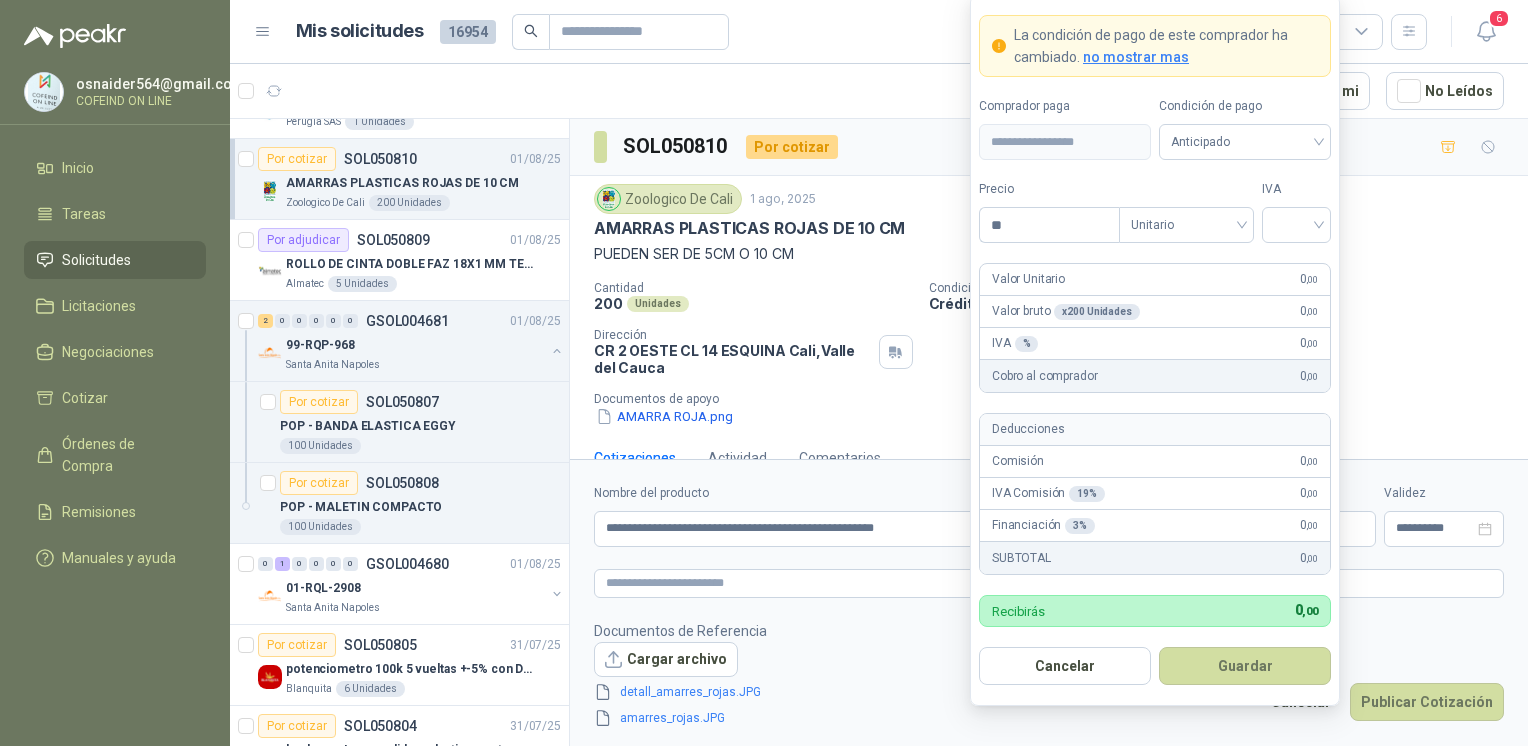 type on "*" 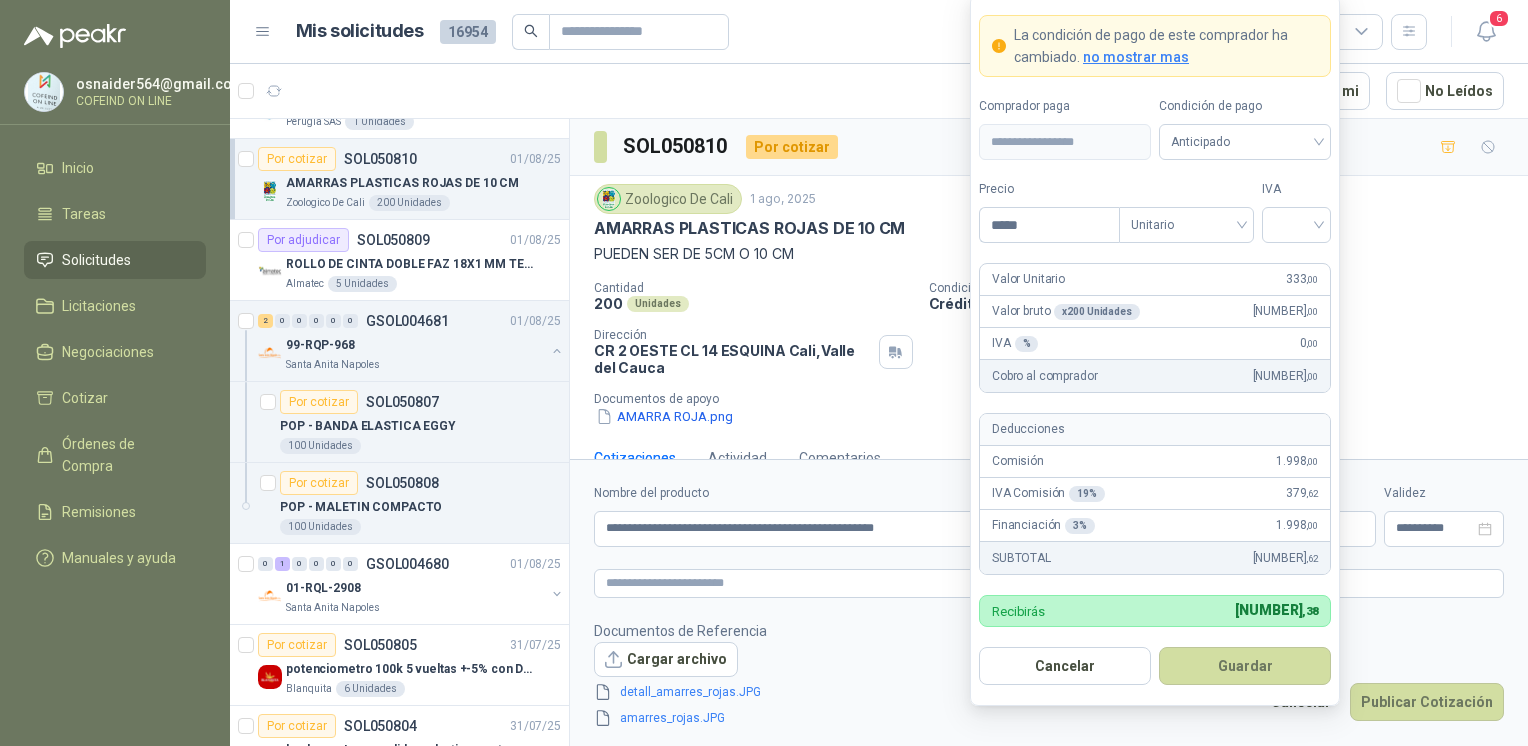 type on "*****" 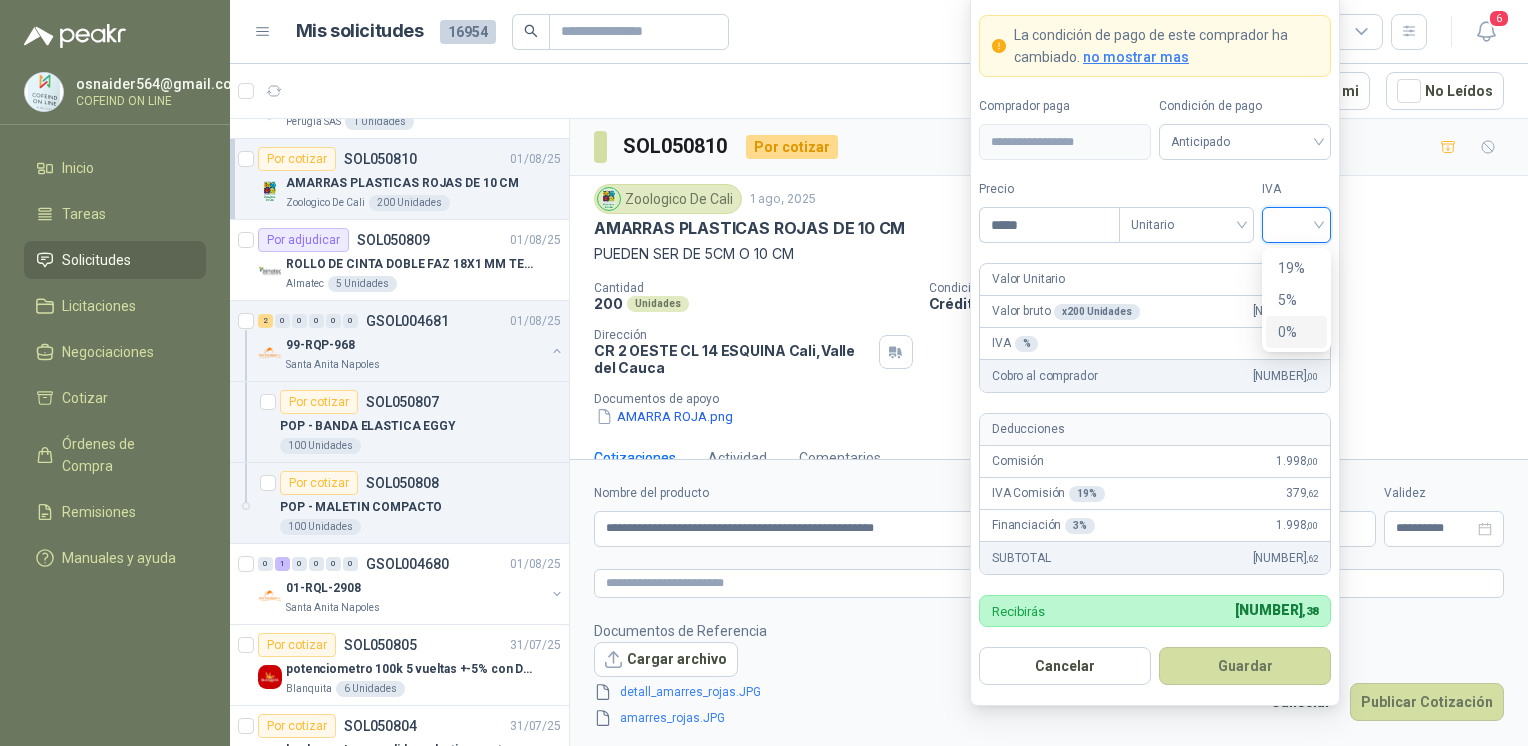 click on "0%" at bounding box center [1296, 332] 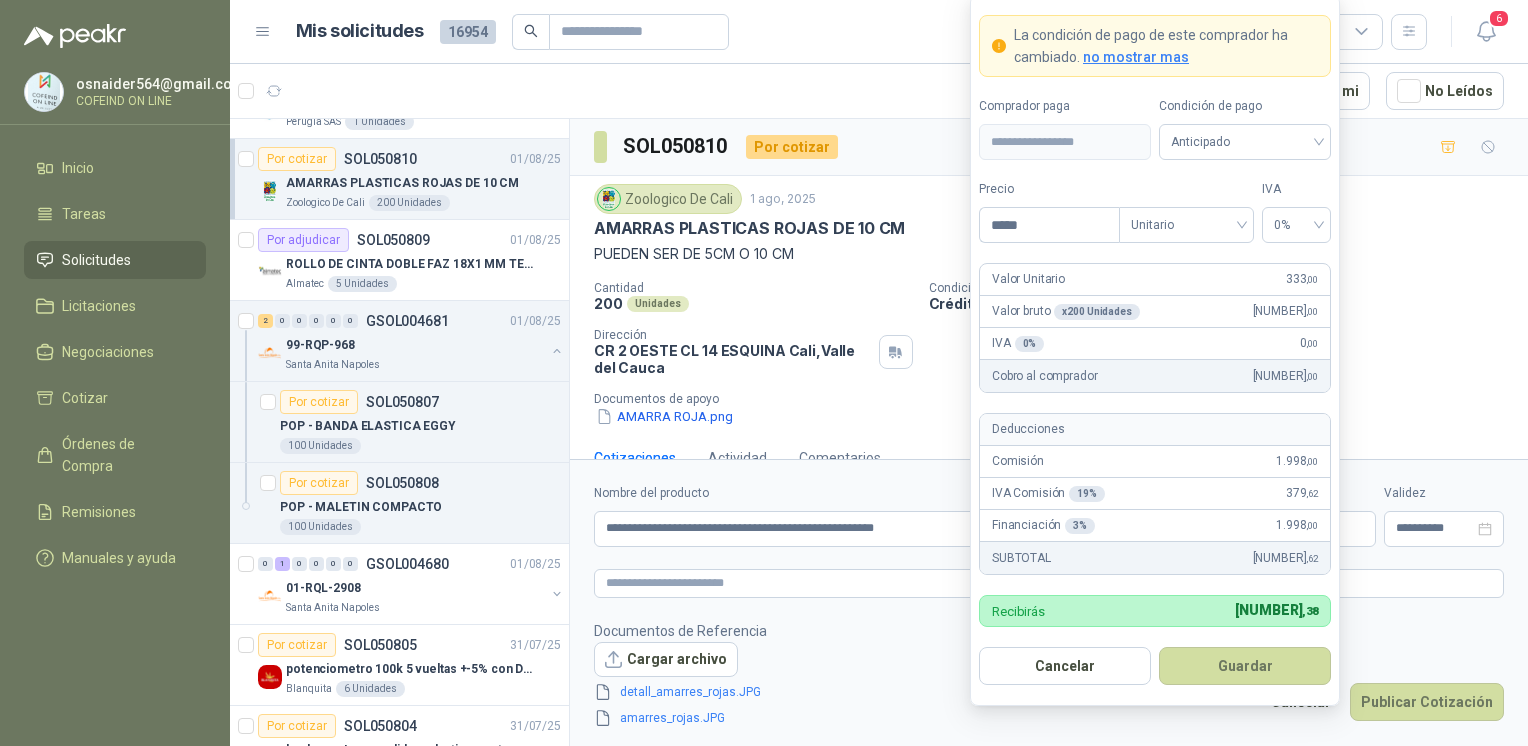 click on "Guardar" at bounding box center (1245, 666) 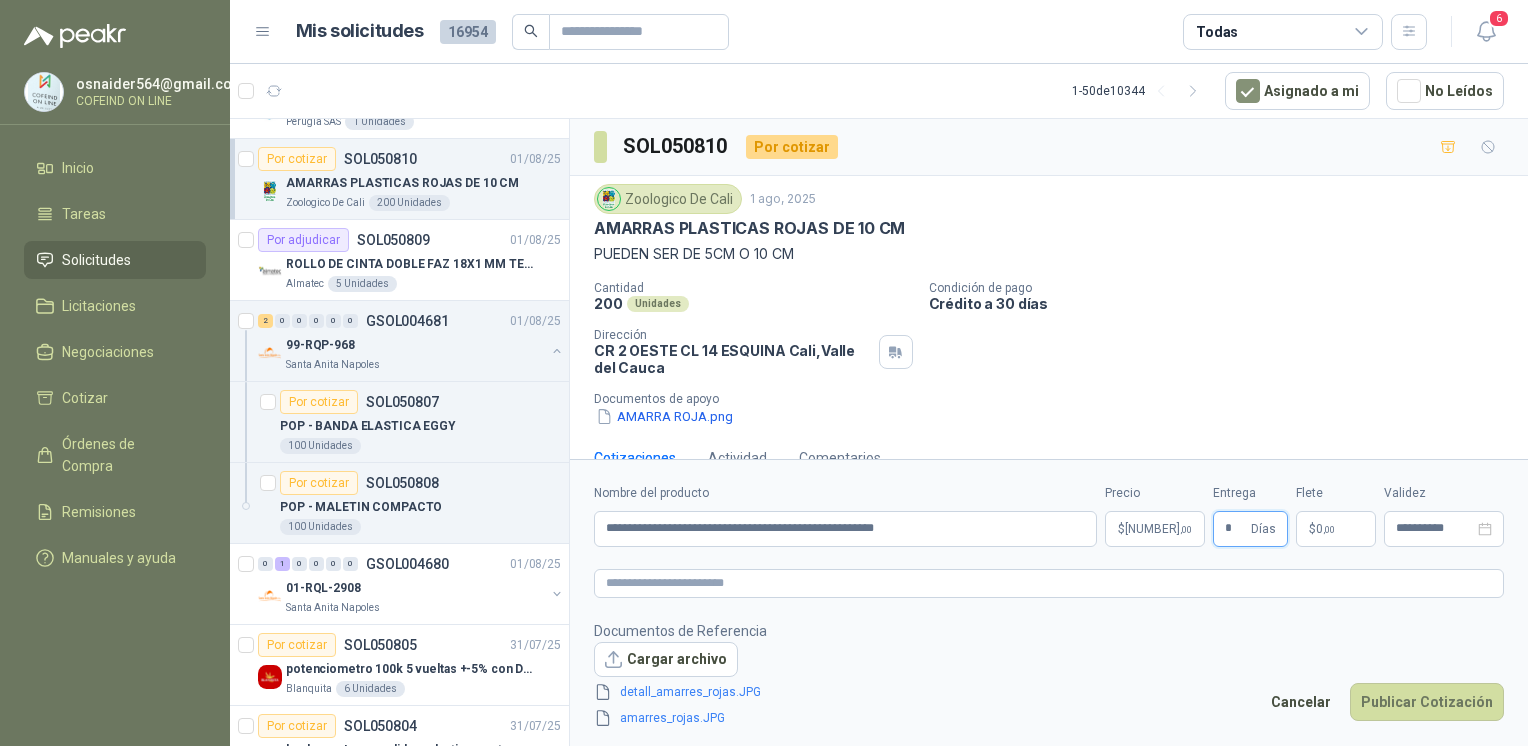 type on "*" 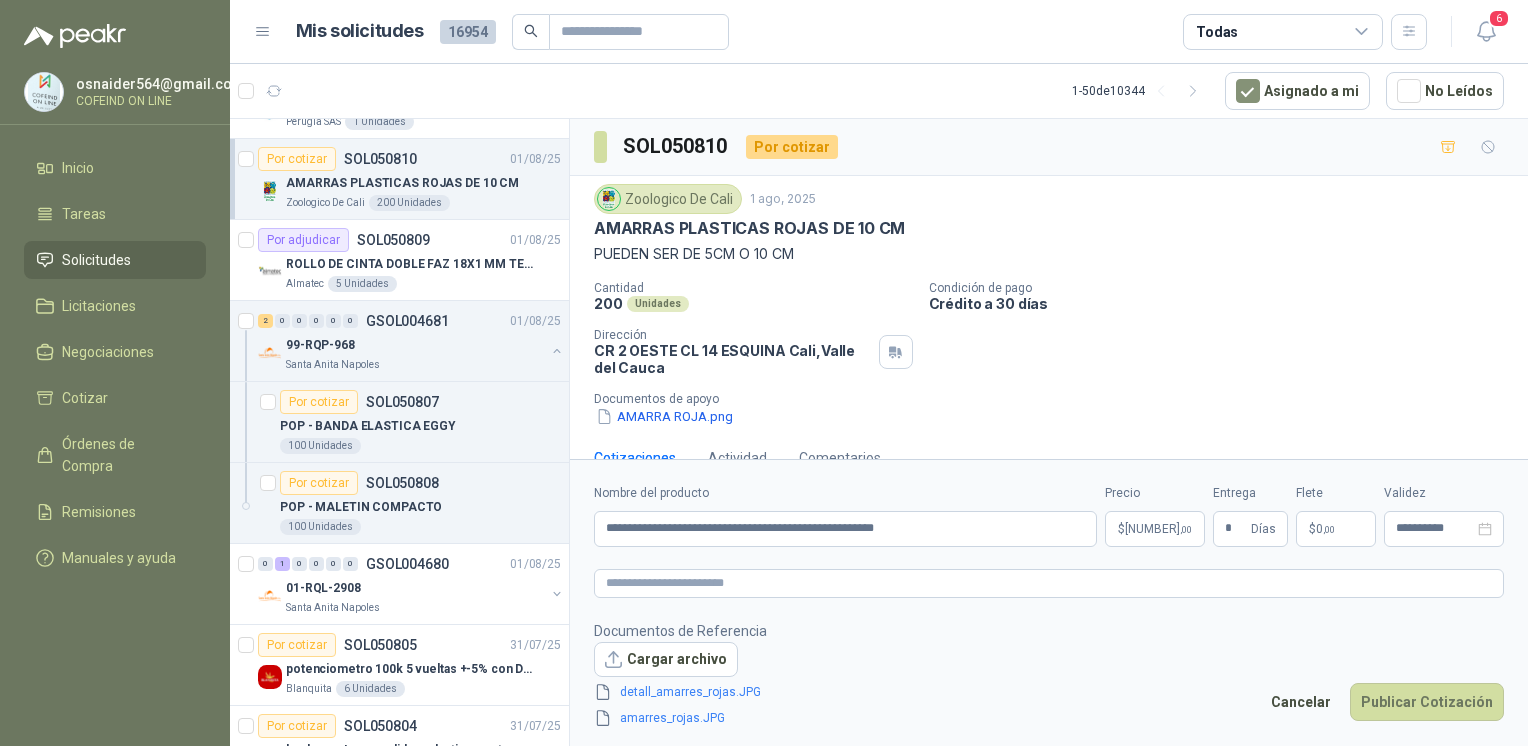 click on "Publicar Cotización" at bounding box center [1427, 702] 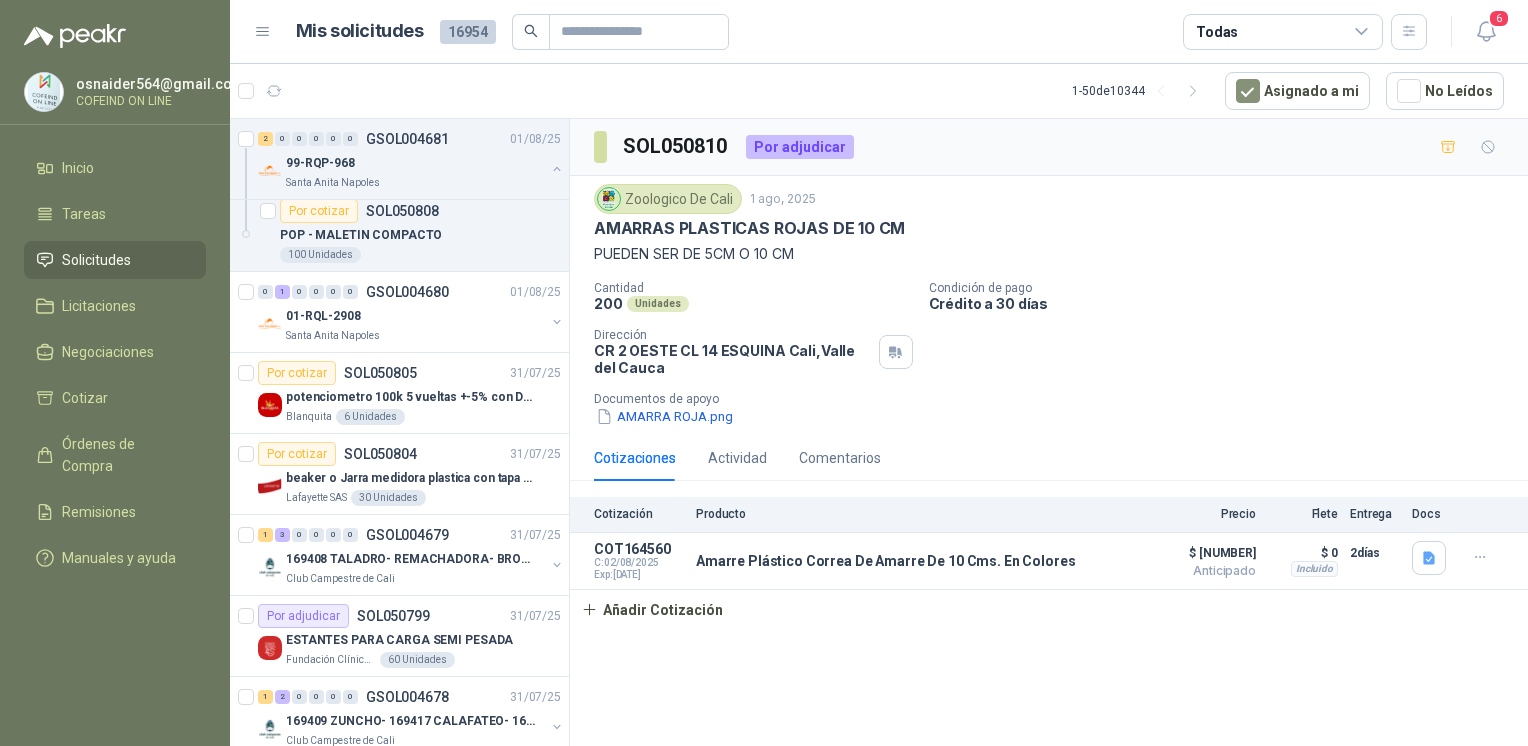 scroll, scrollTop: 5194, scrollLeft: 0, axis: vertical 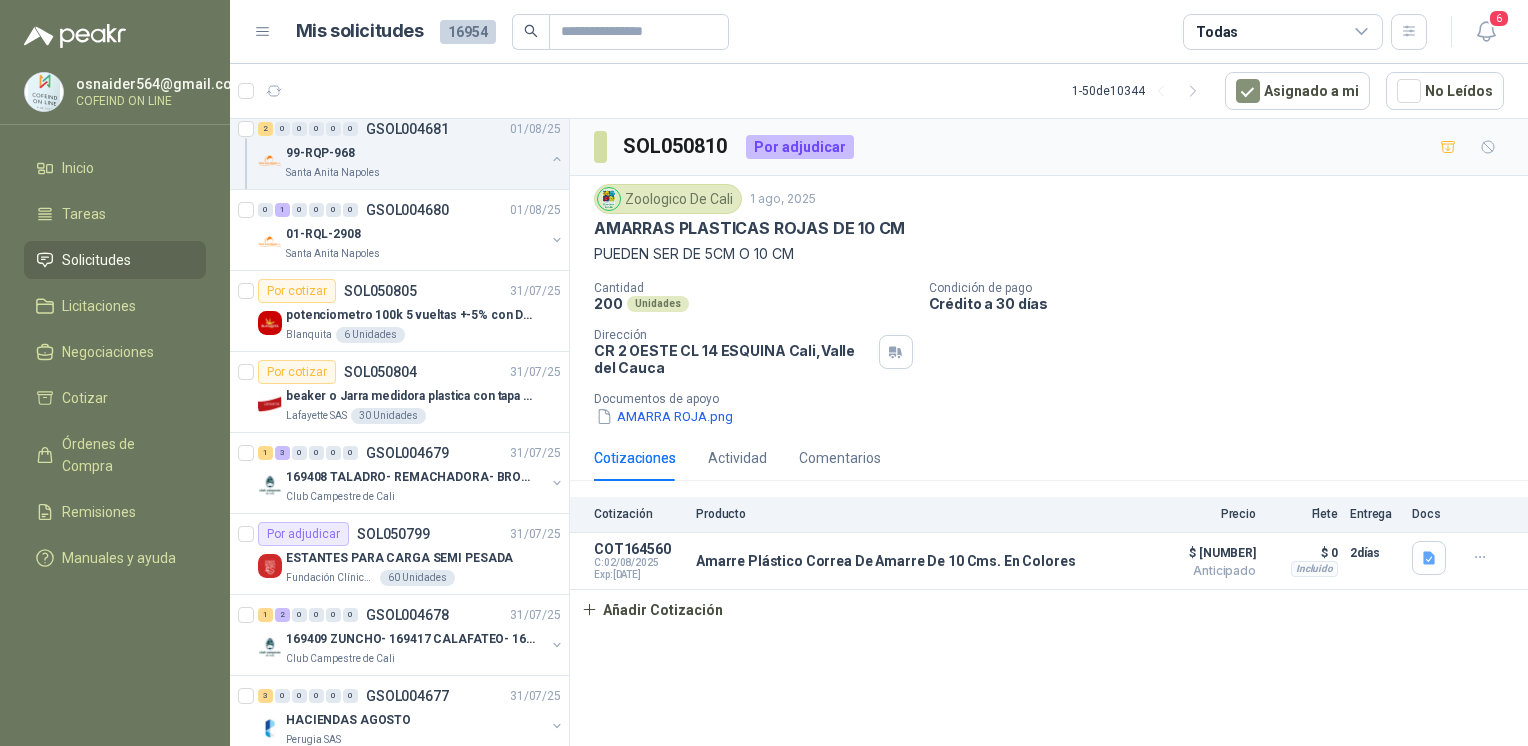 click on "potenciometro 100k 5 vueltas +-5% con Dial perilla" at bounding box center [410, 315] 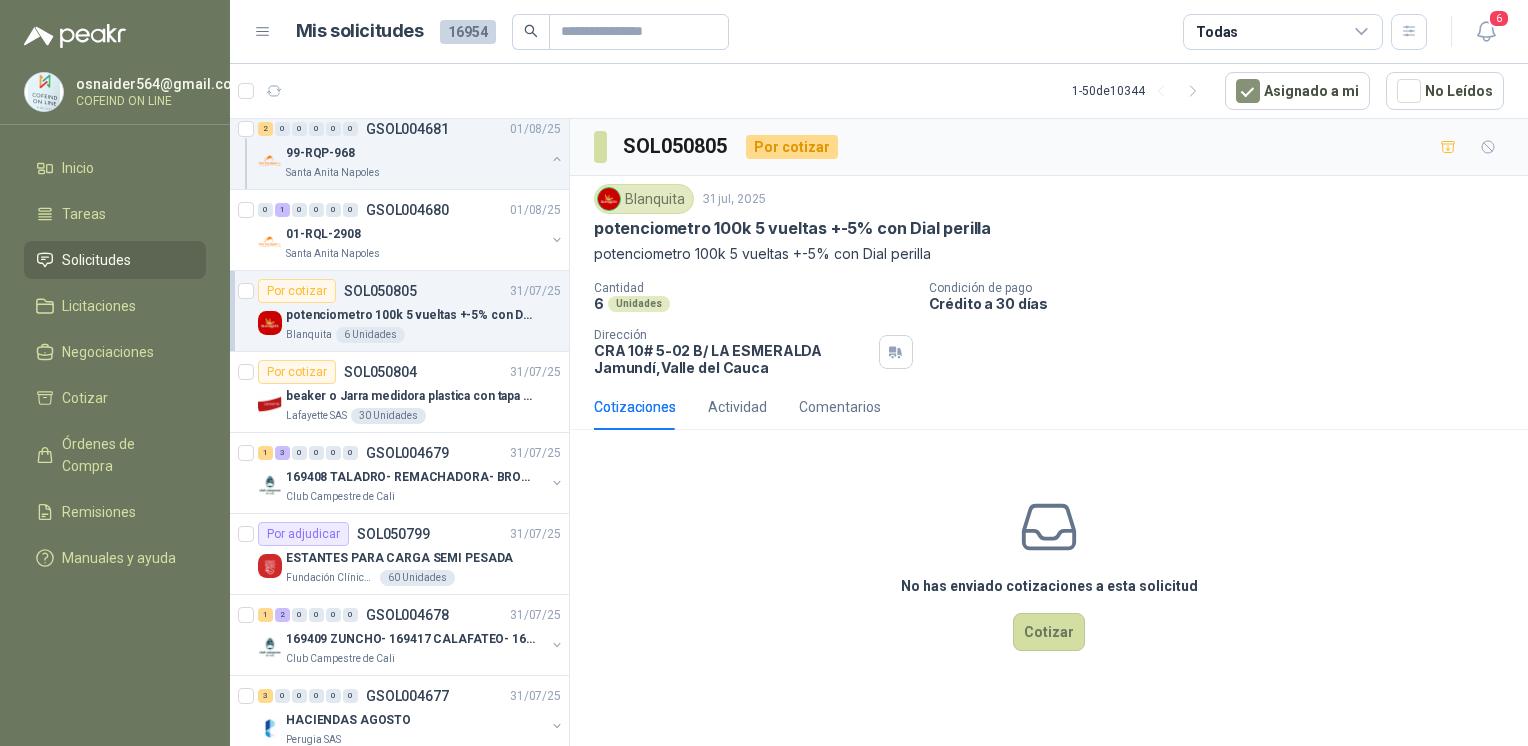 click on "beaker o Jarra medidora plastica con tapa y manija" at bounding box center (410, 396) 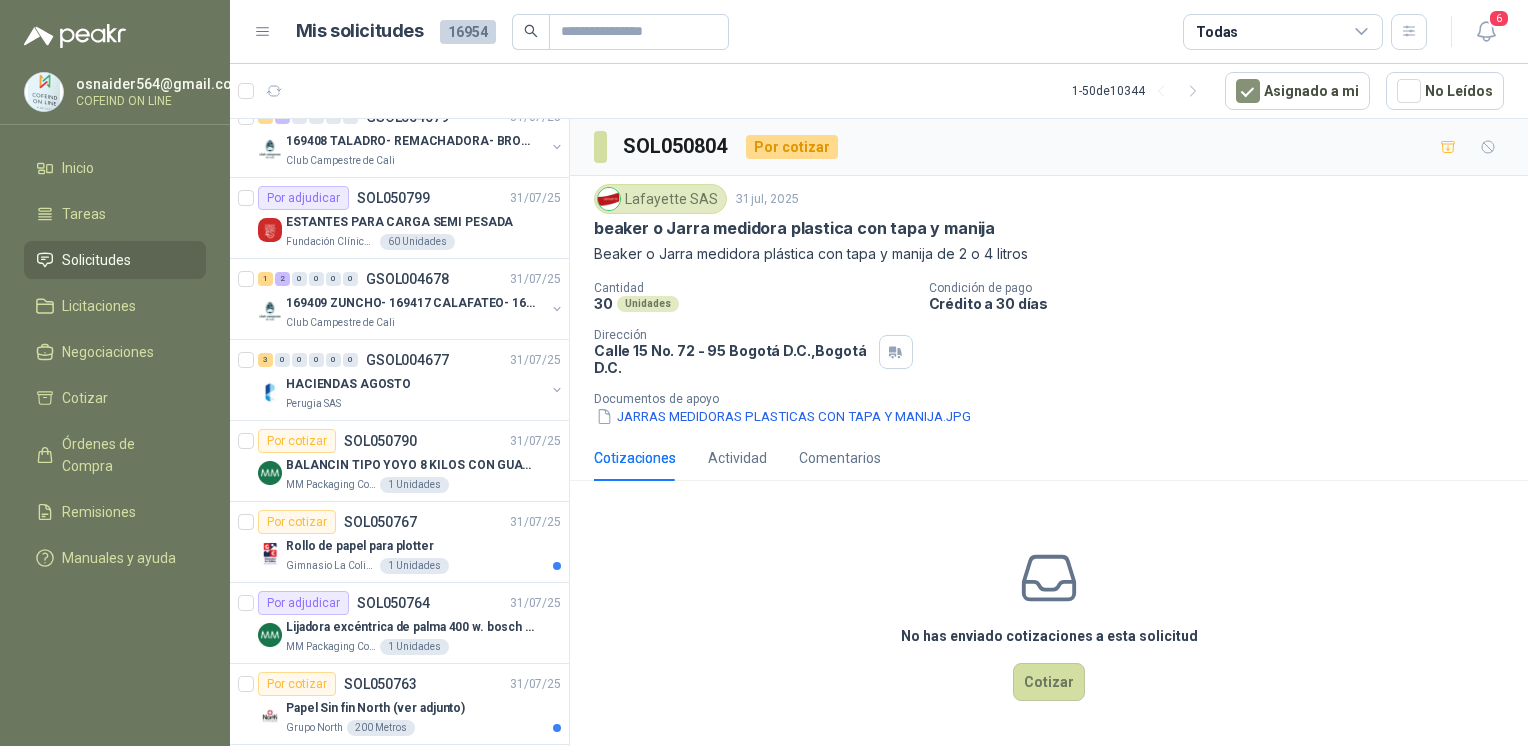 scroll, scrollTop: 5531, scrollLeft: 0, axis: vertical 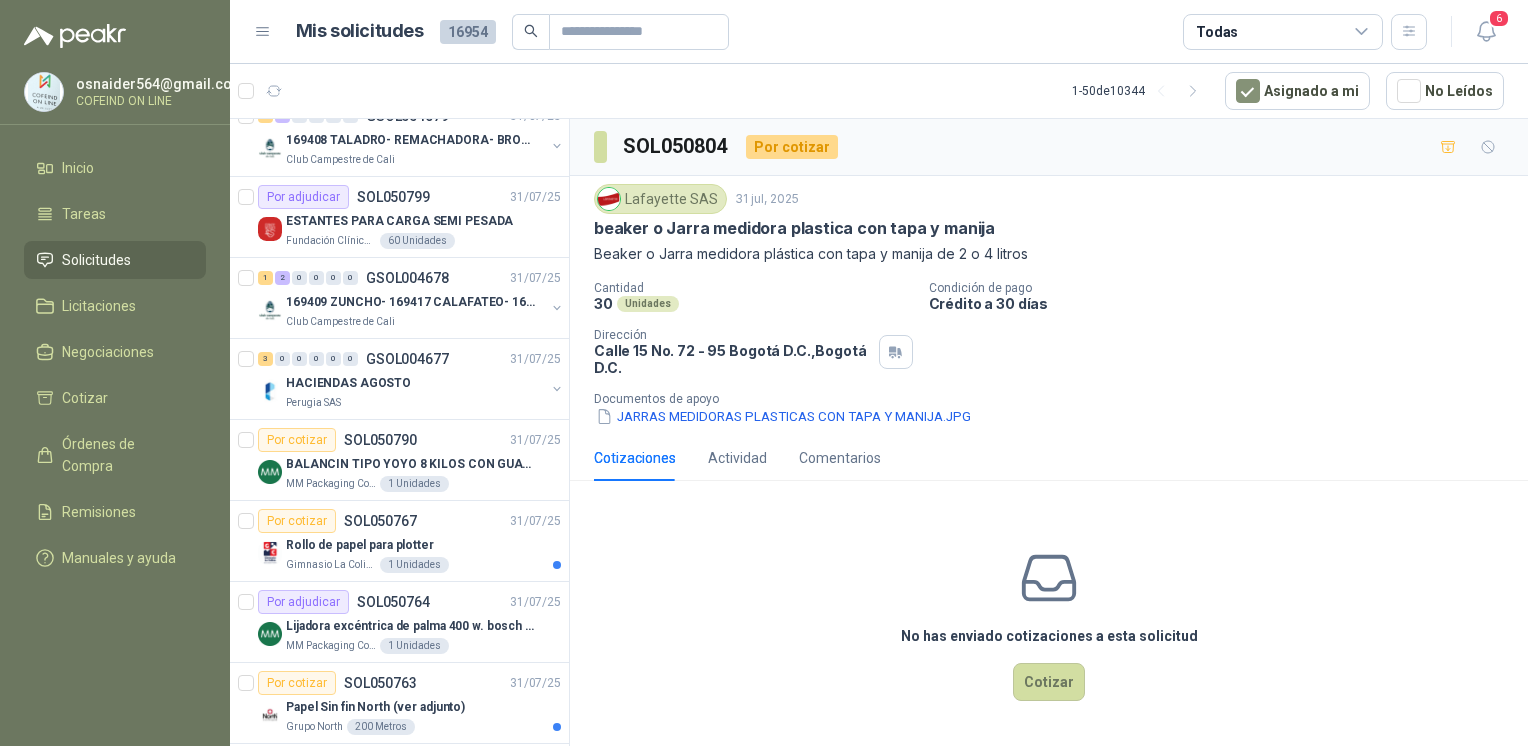 click on "Perugia SAS" at bounding box center (415, 403) 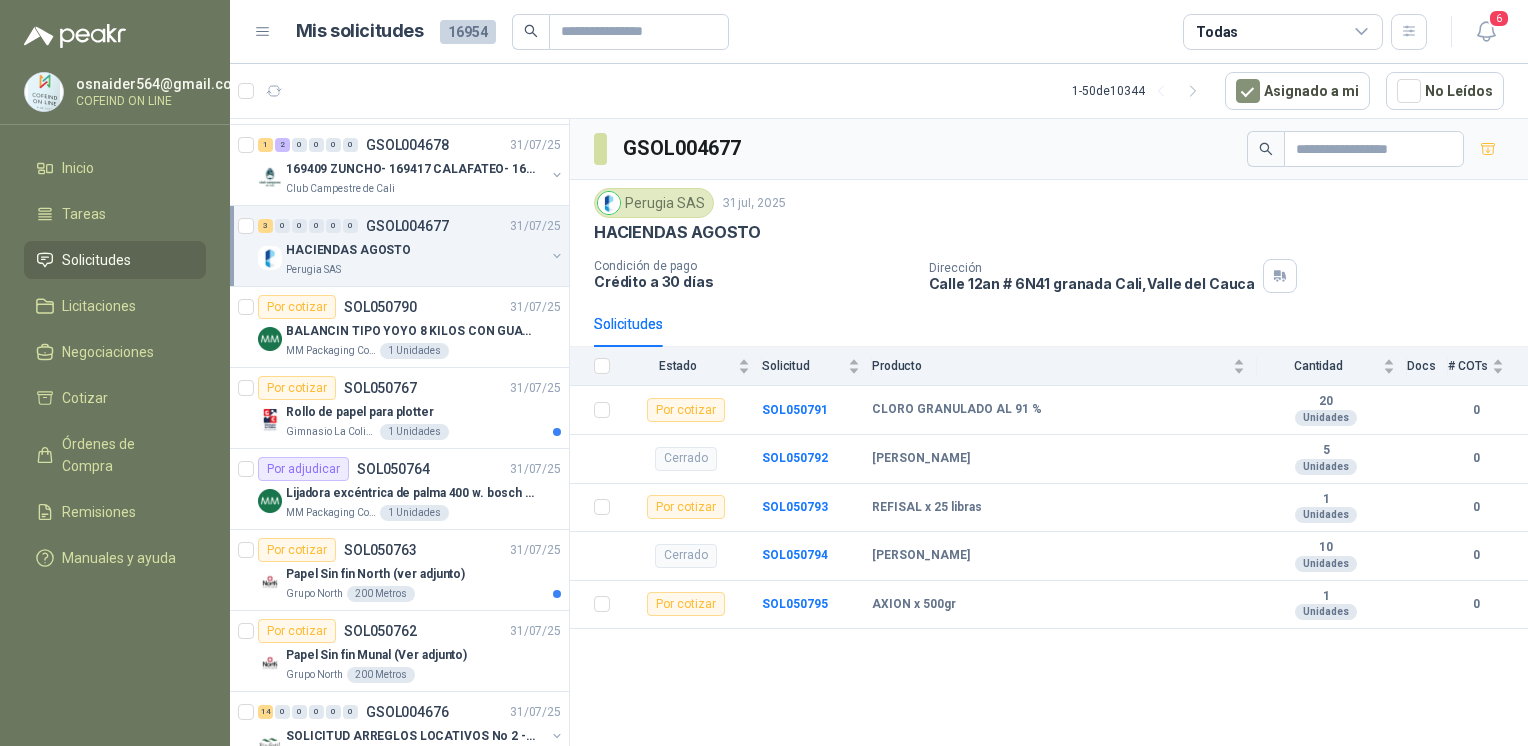 scroll, scrollTop: 5656, scrollLeft: 0, axis: vertical 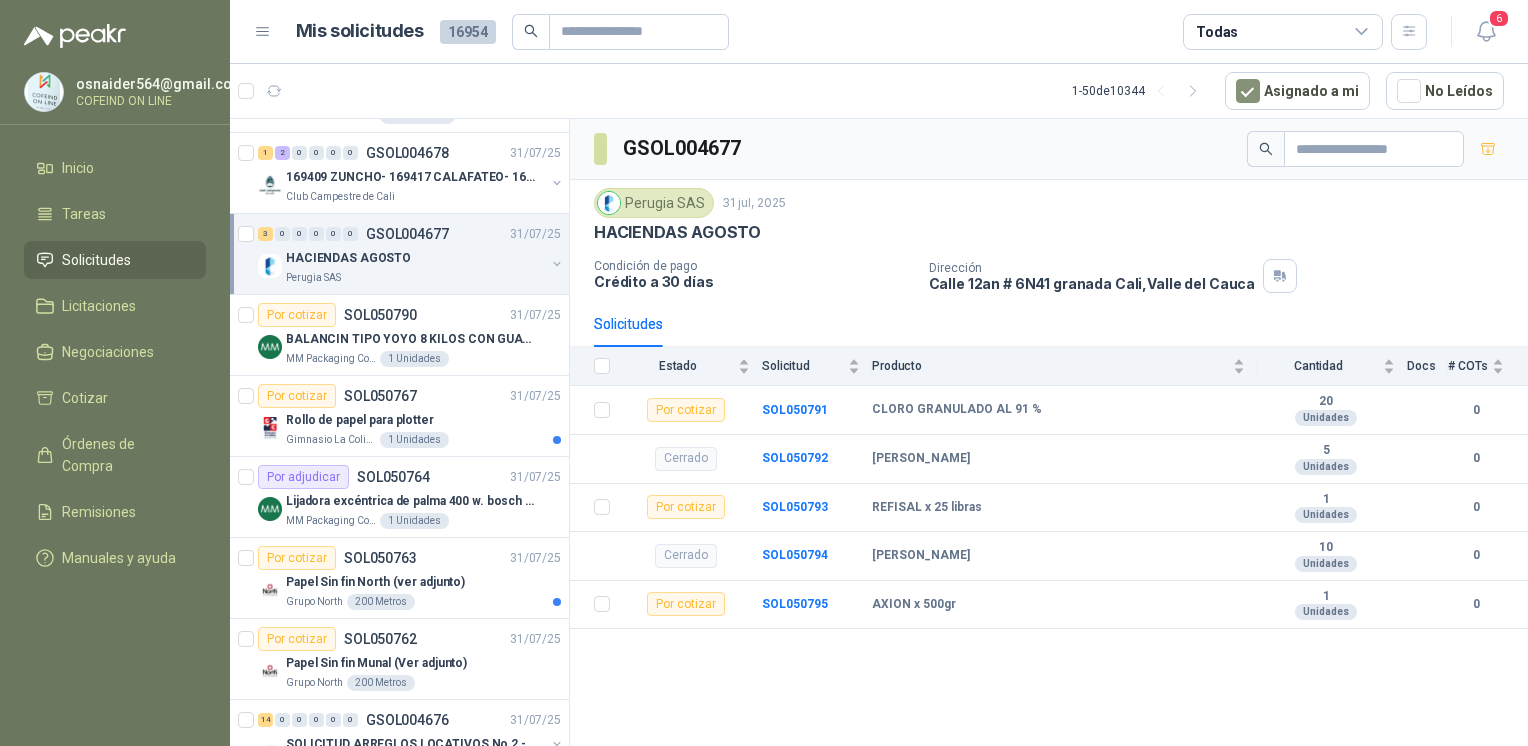 click on "Gimnasio La Colina 1 Unidades" at bounding box center (423, 440) 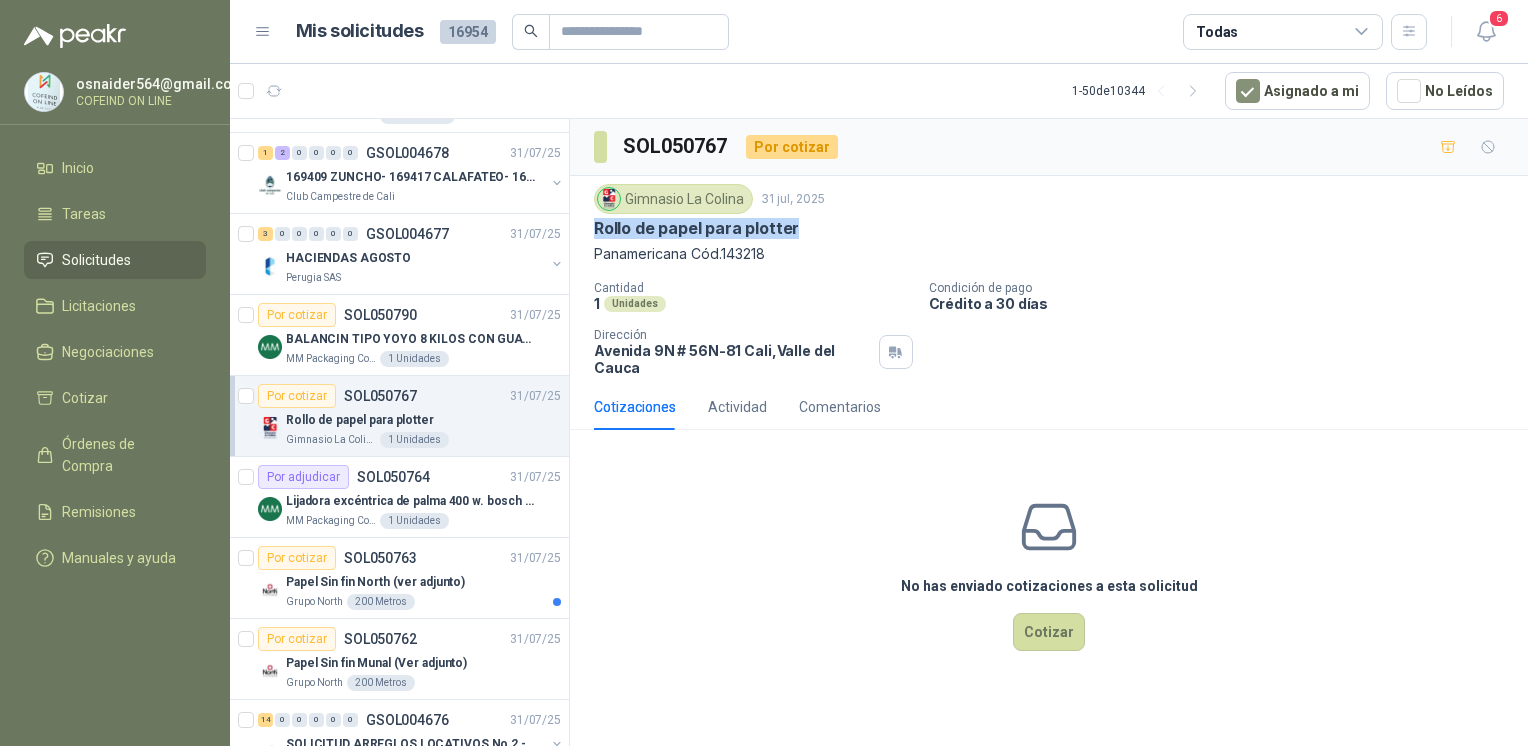 drag, startPoint x: 780, startPoint y: 234, endPoint x: 590, endPoint y: 229, distance: 190.06578 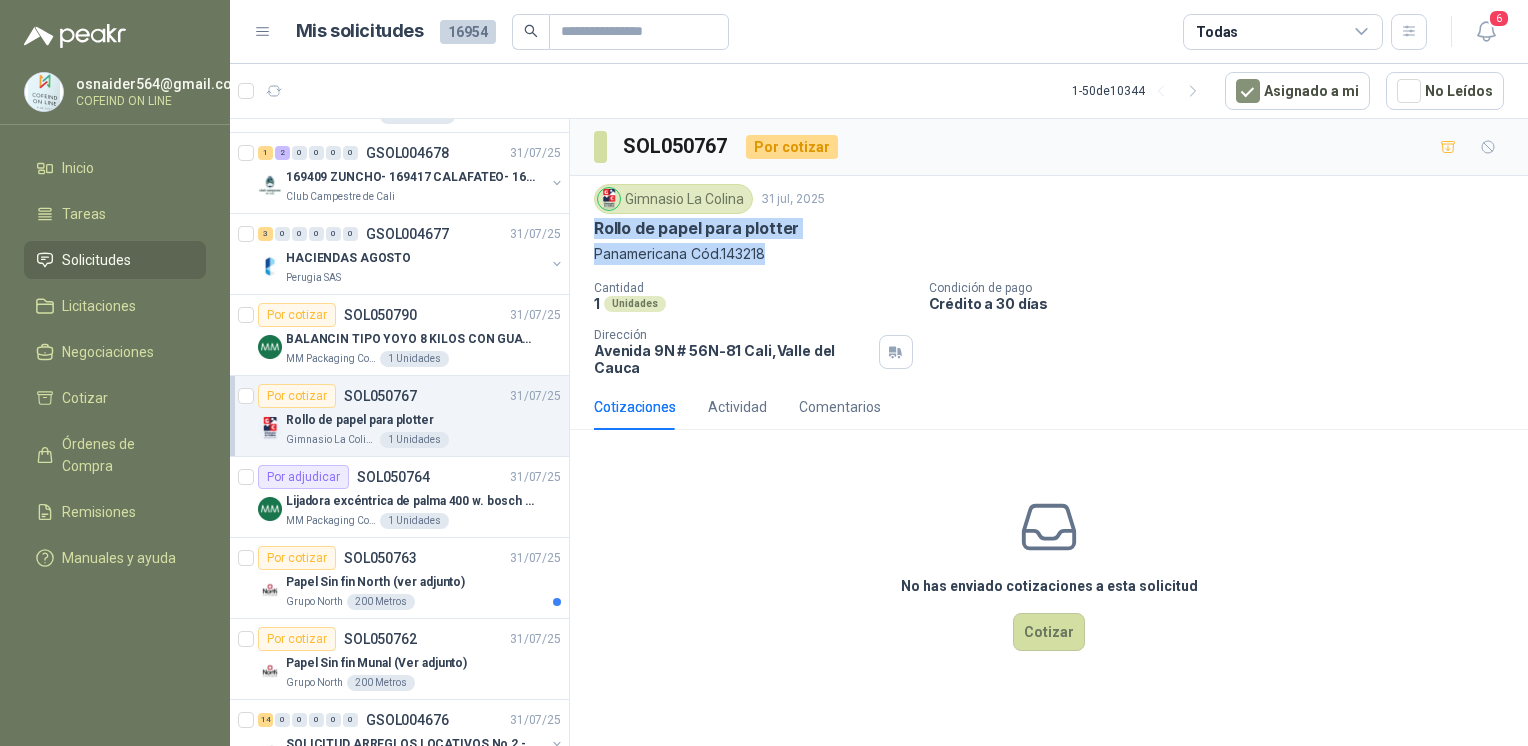 drag, startPoint x: 779, startPoint y: 261, endPoint x: 590, endPoint y: 230, distance: 191.52545 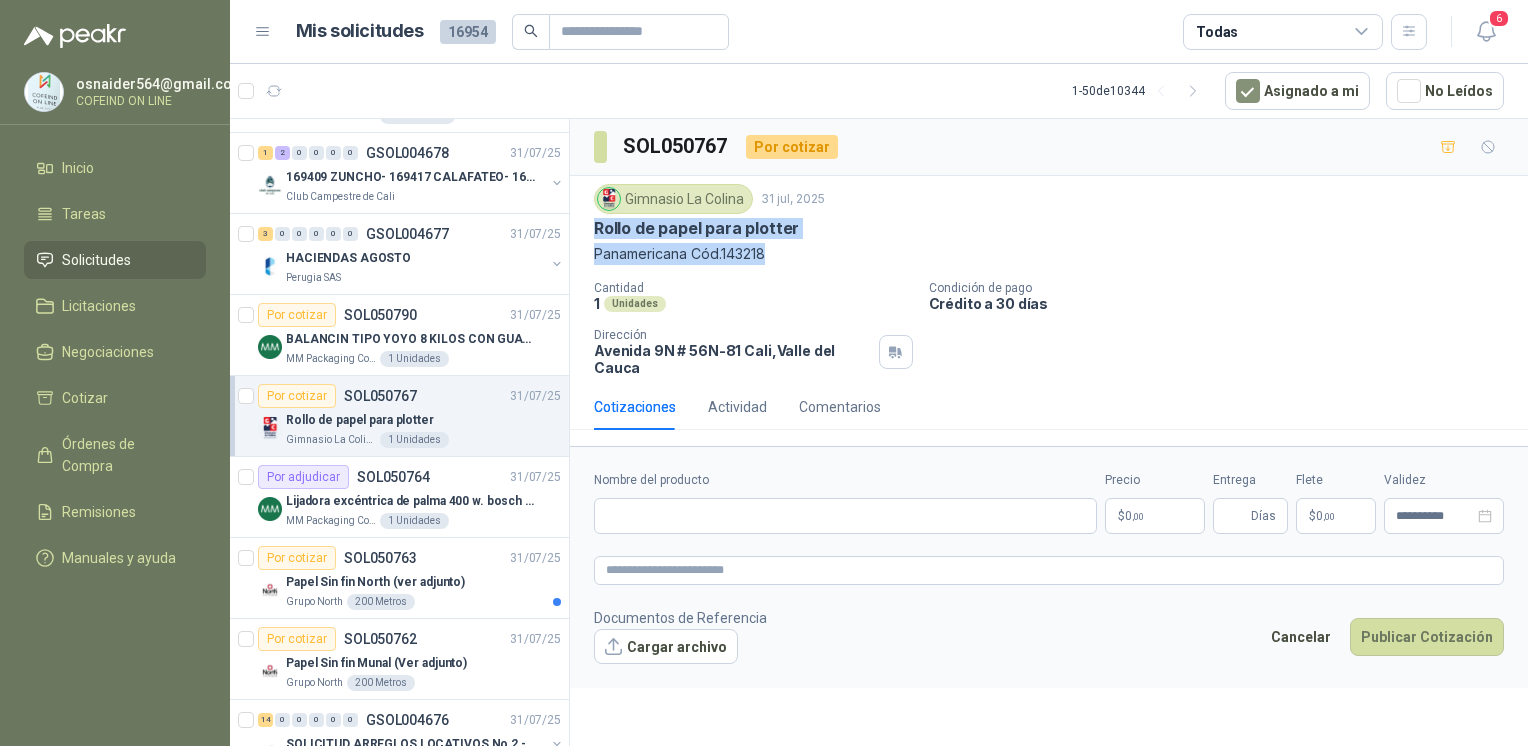 type 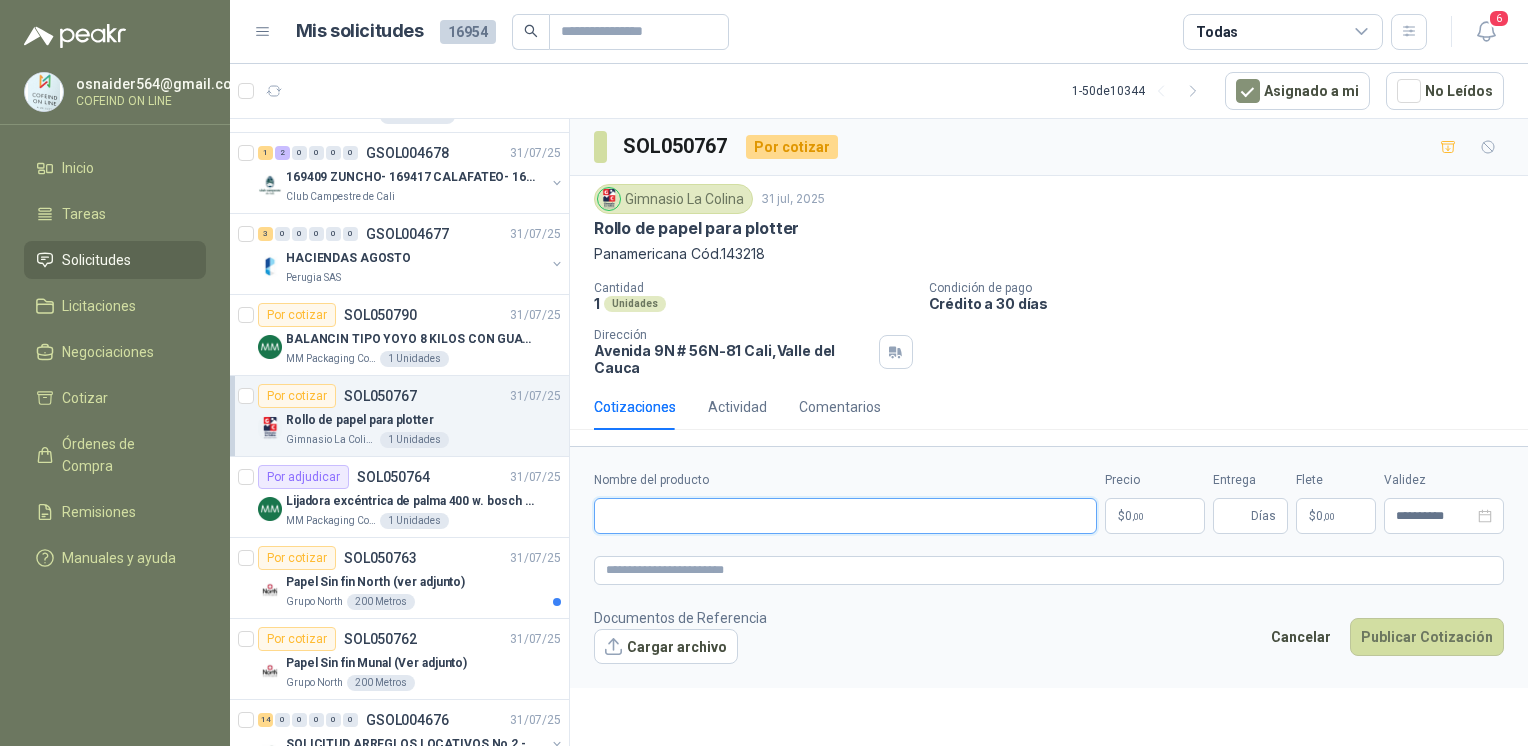 click on "Nombre del producto" at bounding box center [845, 516] 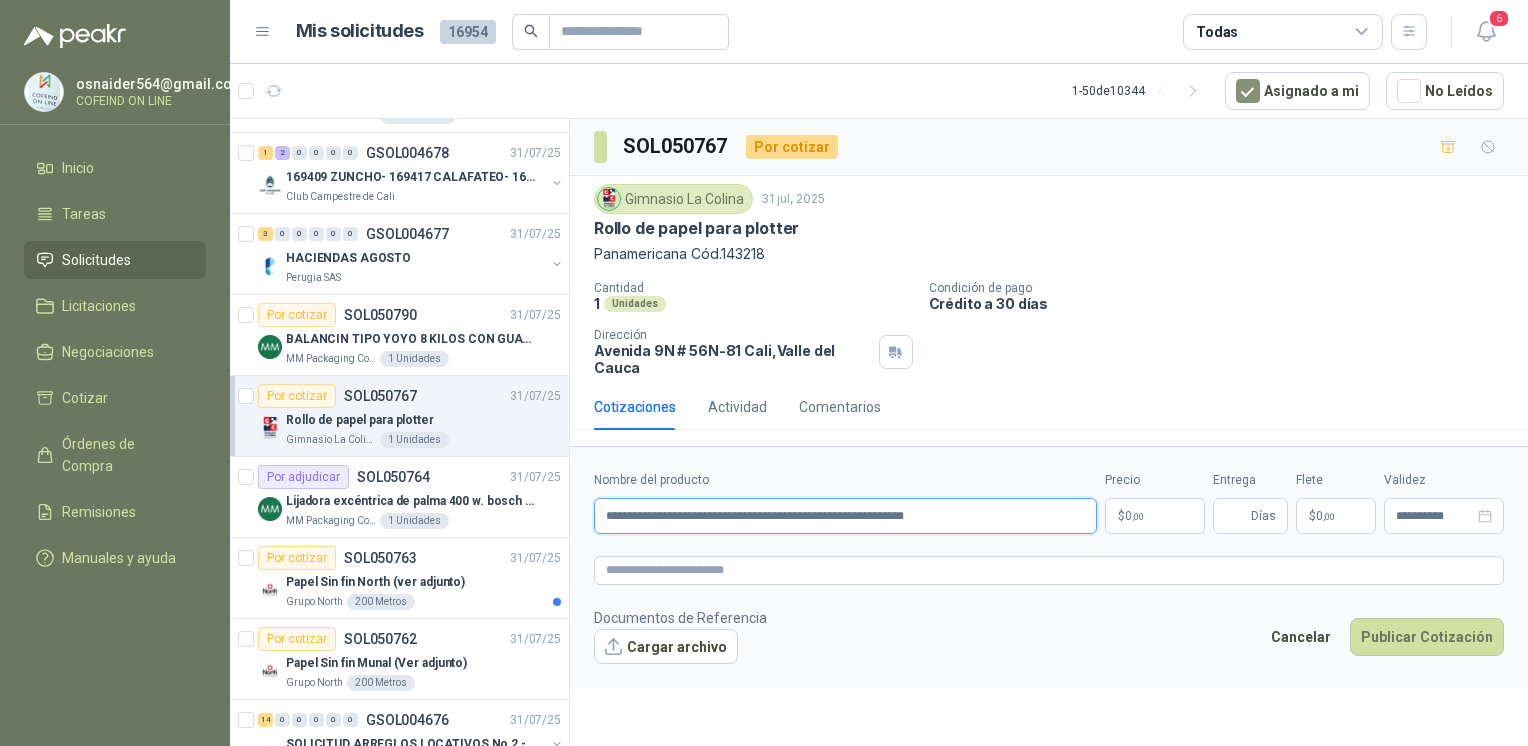 type on "**********" 